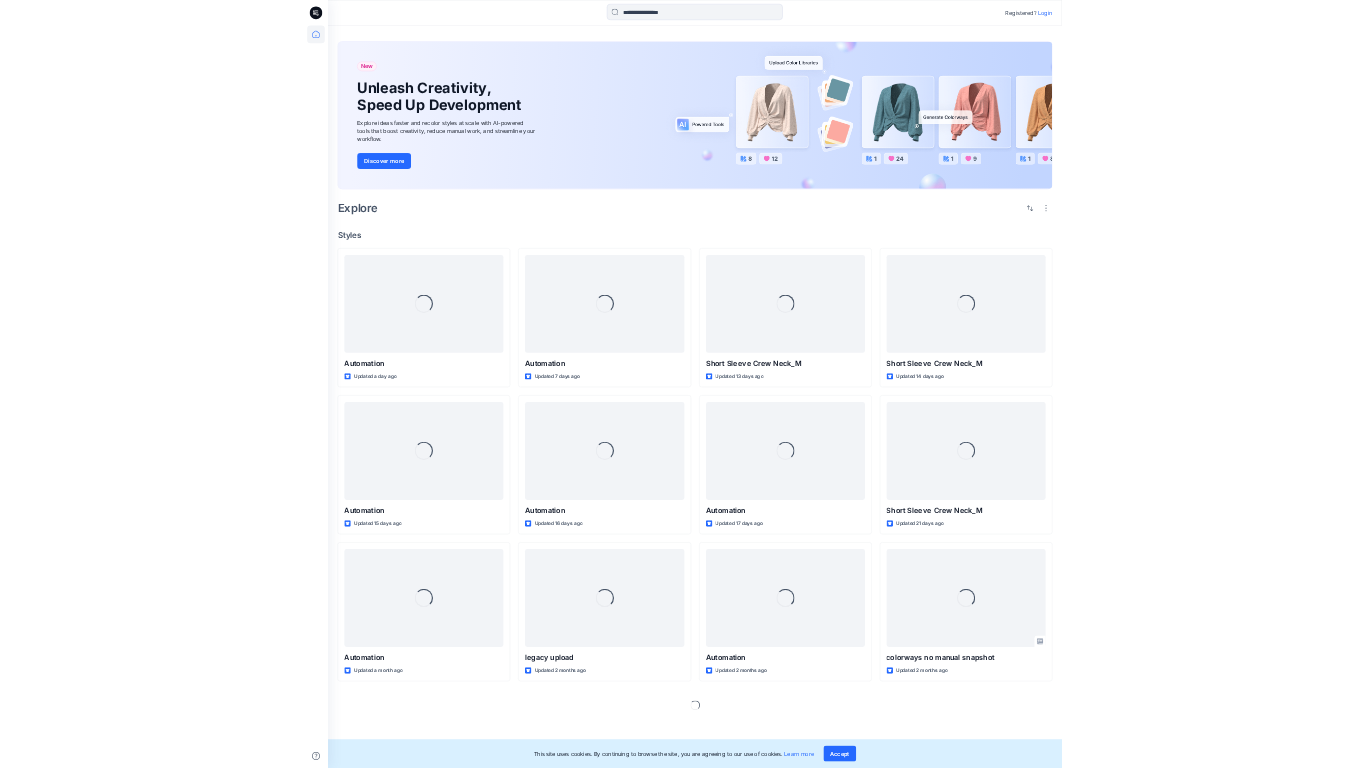 scroll, scrollTop: 0, scrollLeft: 0, axis: both 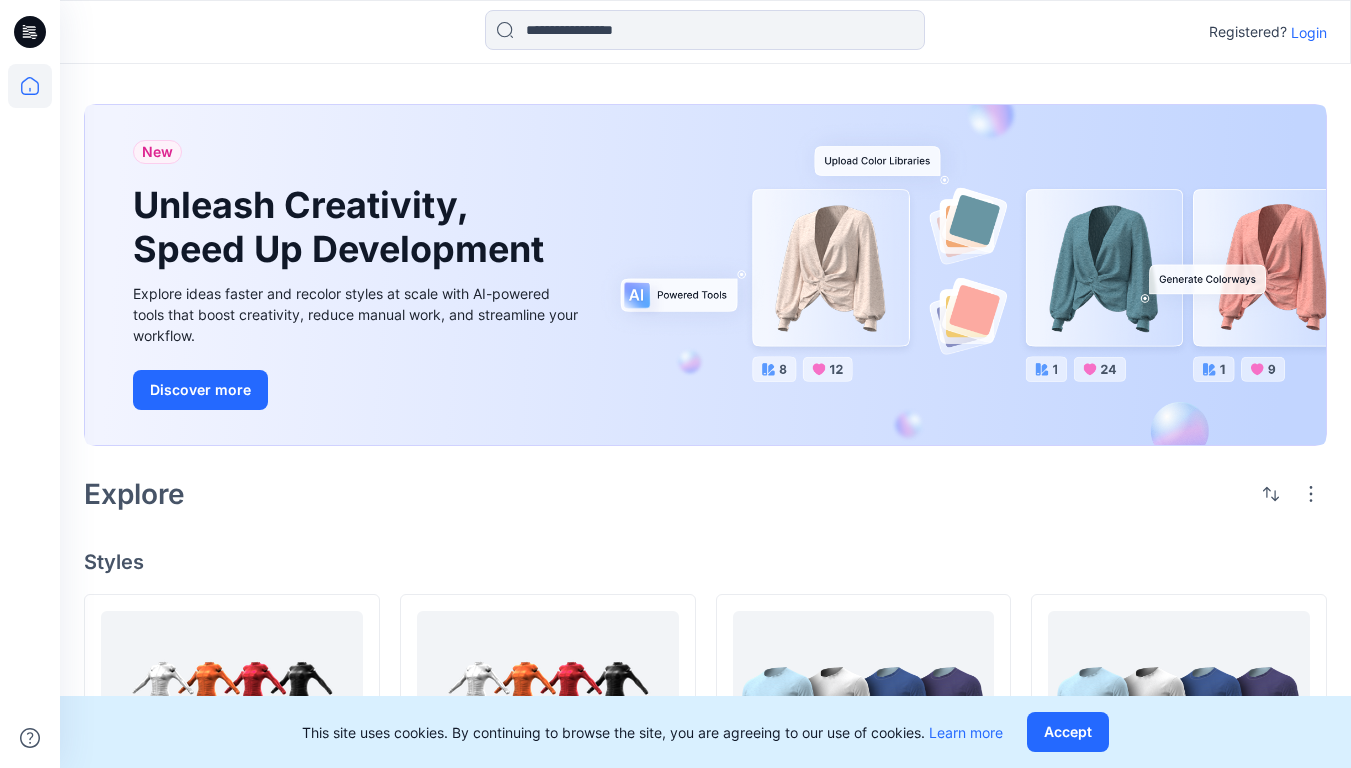 click on "Login" at bounding box center (1309, 32) 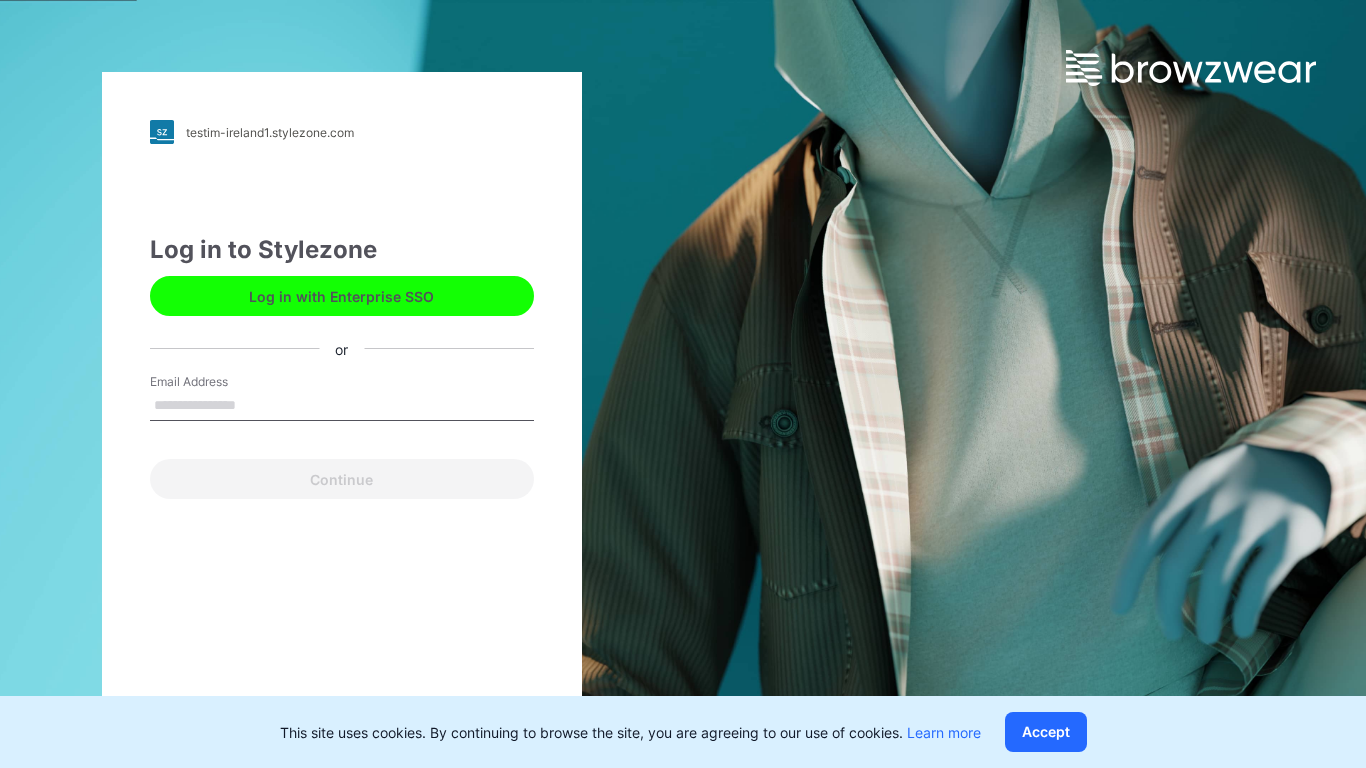 click on "Email Address" at bounding box center [342, 406] 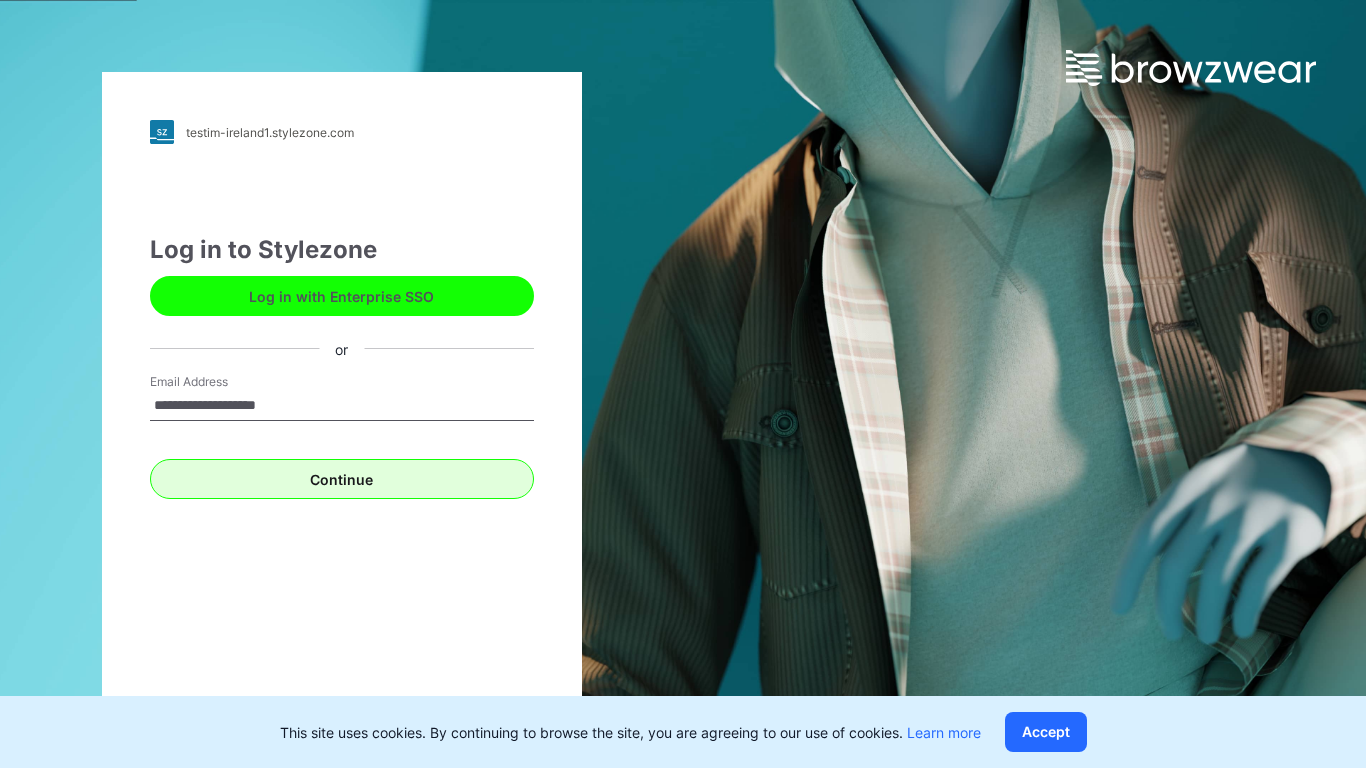 type on "**********" 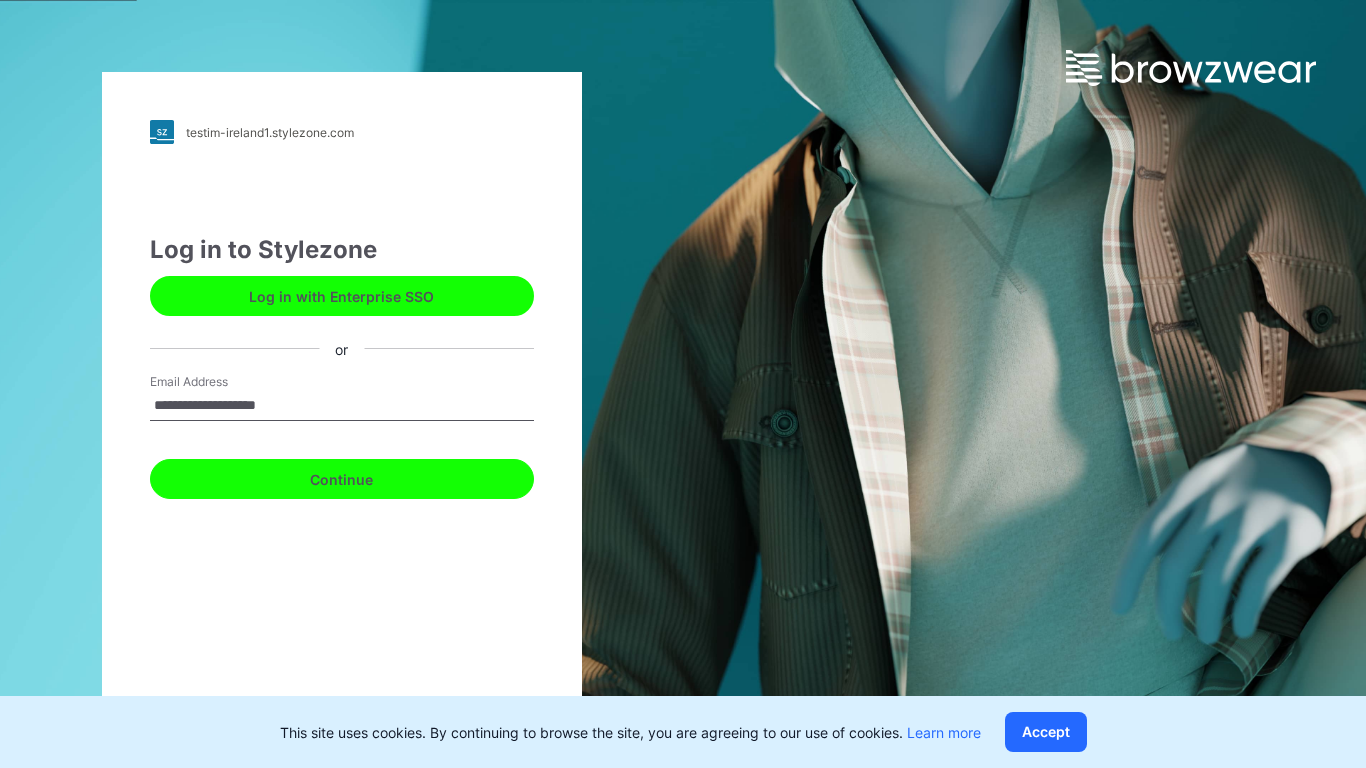 click on "Continue" at bounding box center (342, 479) 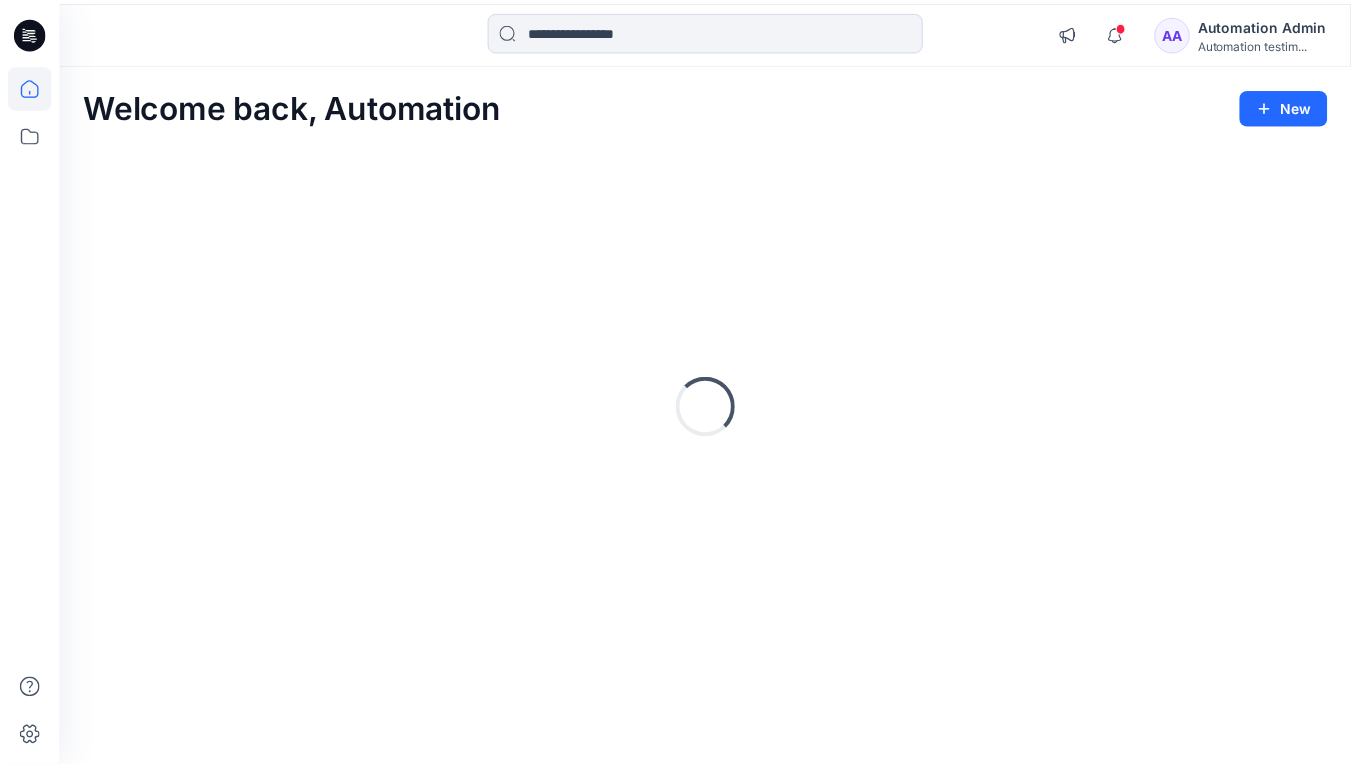 scroll, scrollTop: 0, scrollLeft: 0, axis: both 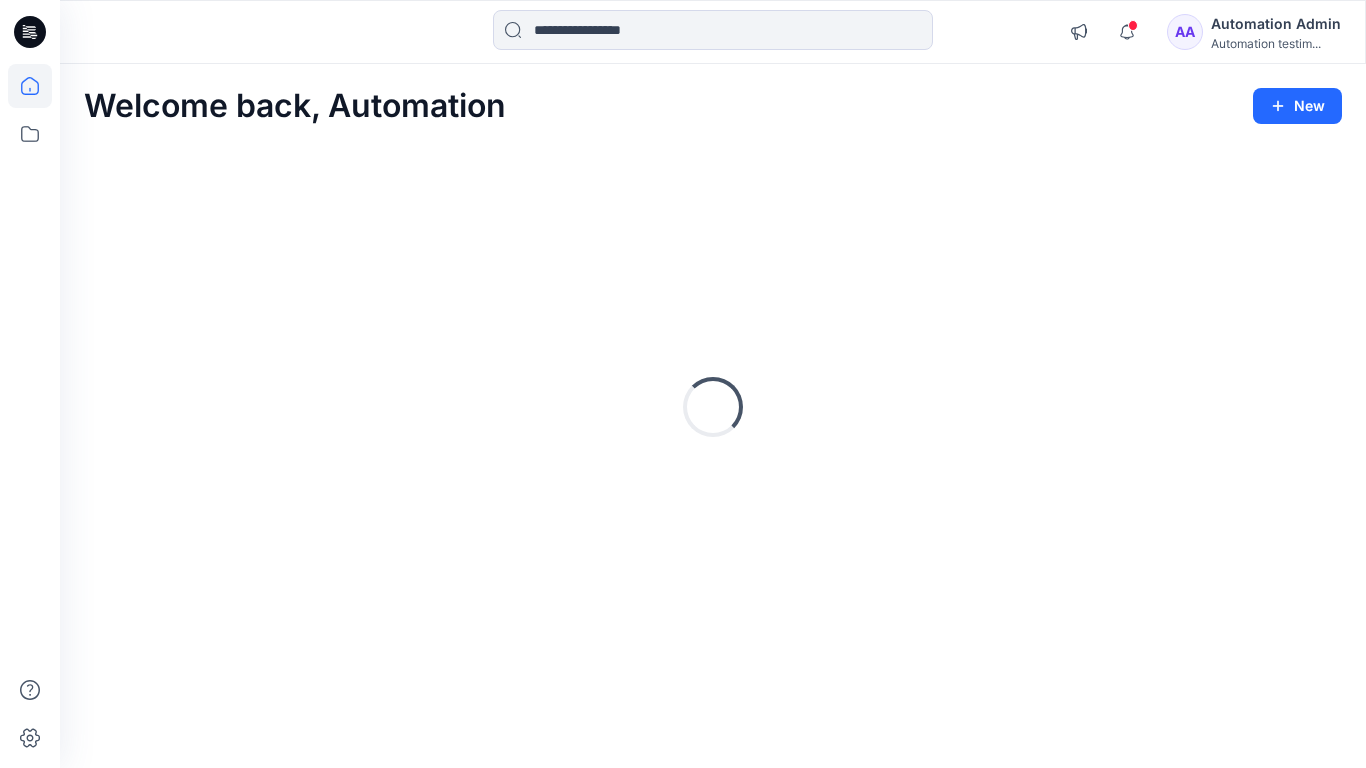 click 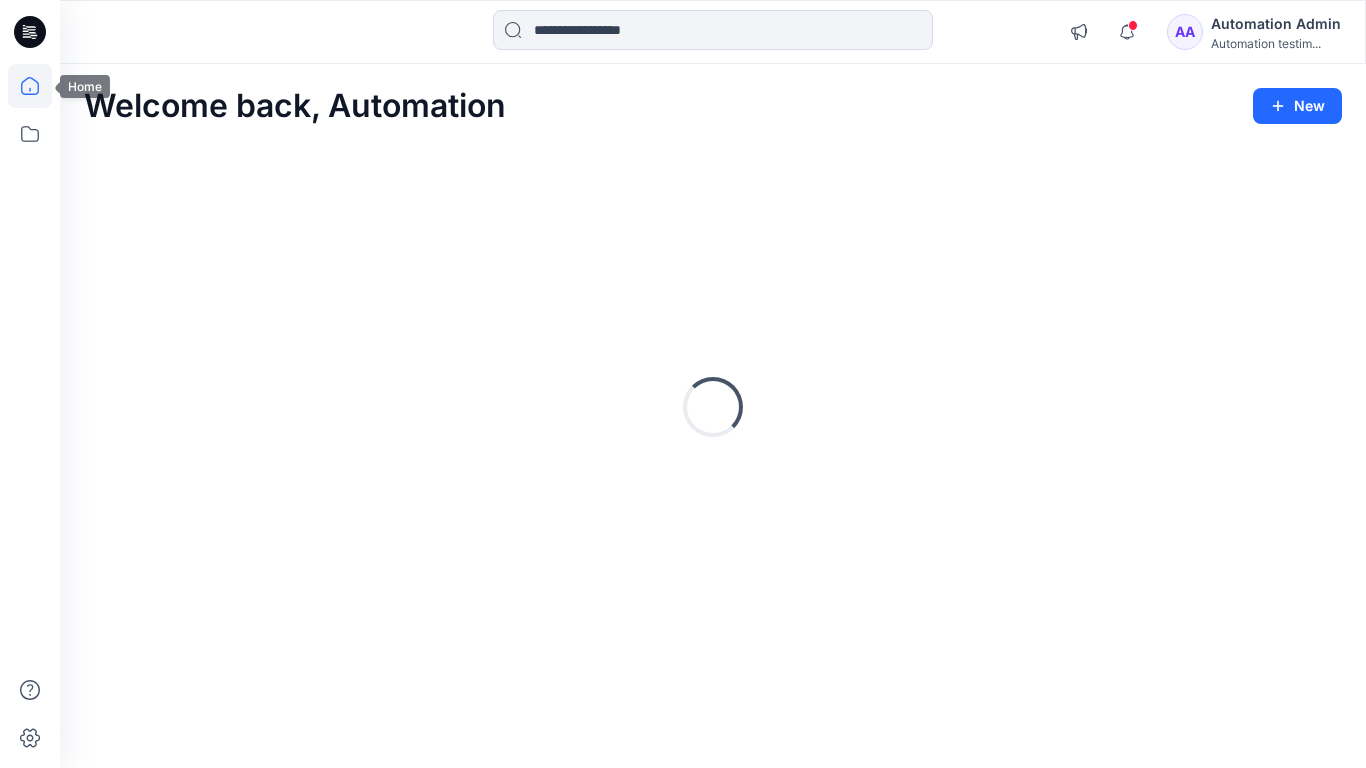 scroll, scrollTop: 0, scrollLeft: 0, axis: both 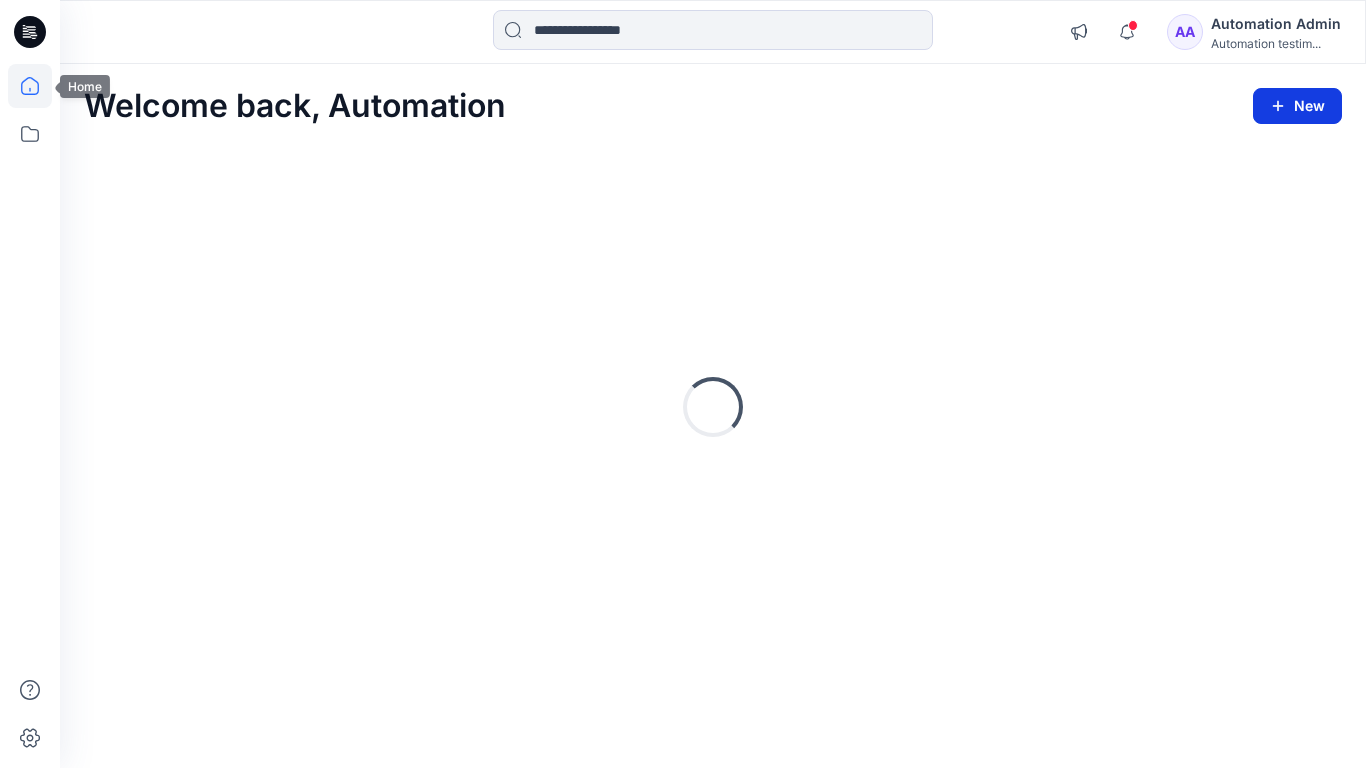 click on "New" at bounding box center [1297, 106] 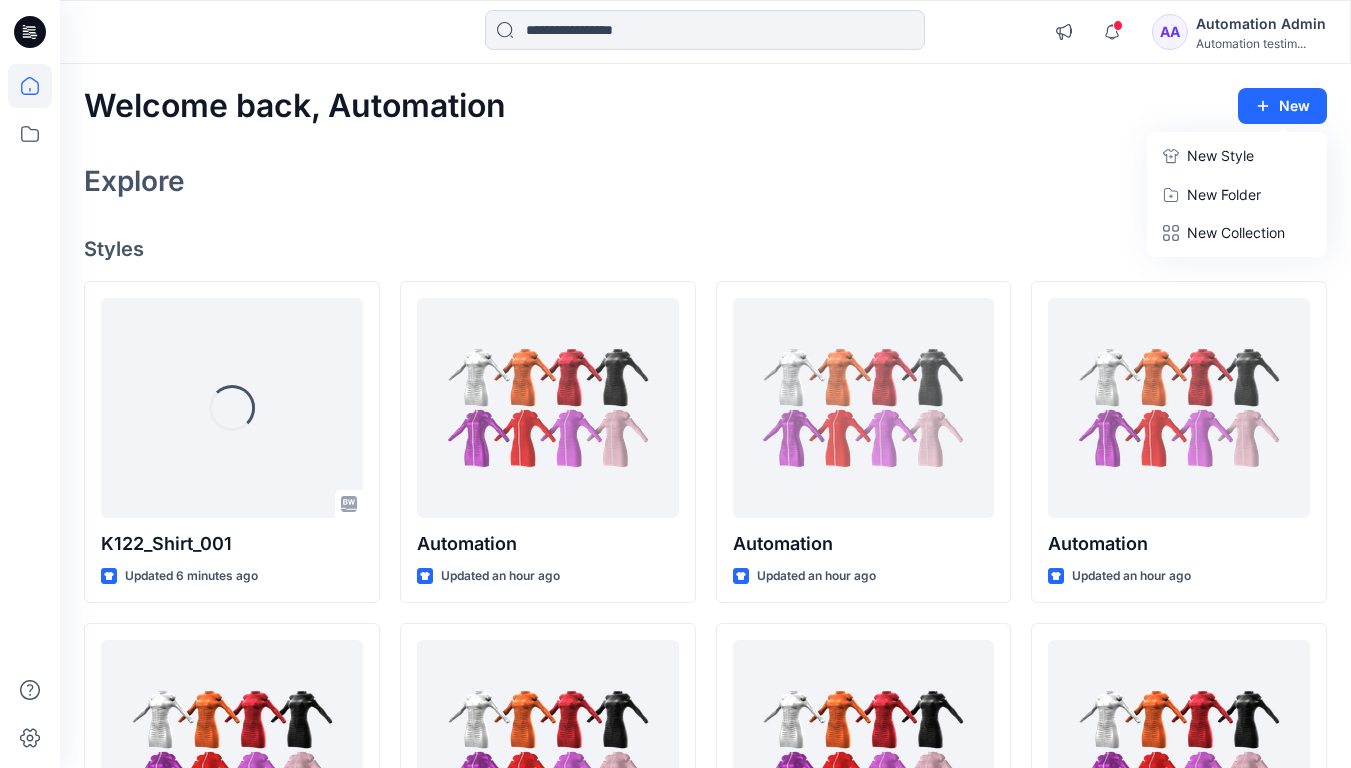 click on "New Style" at bounding box center (1220, 156) 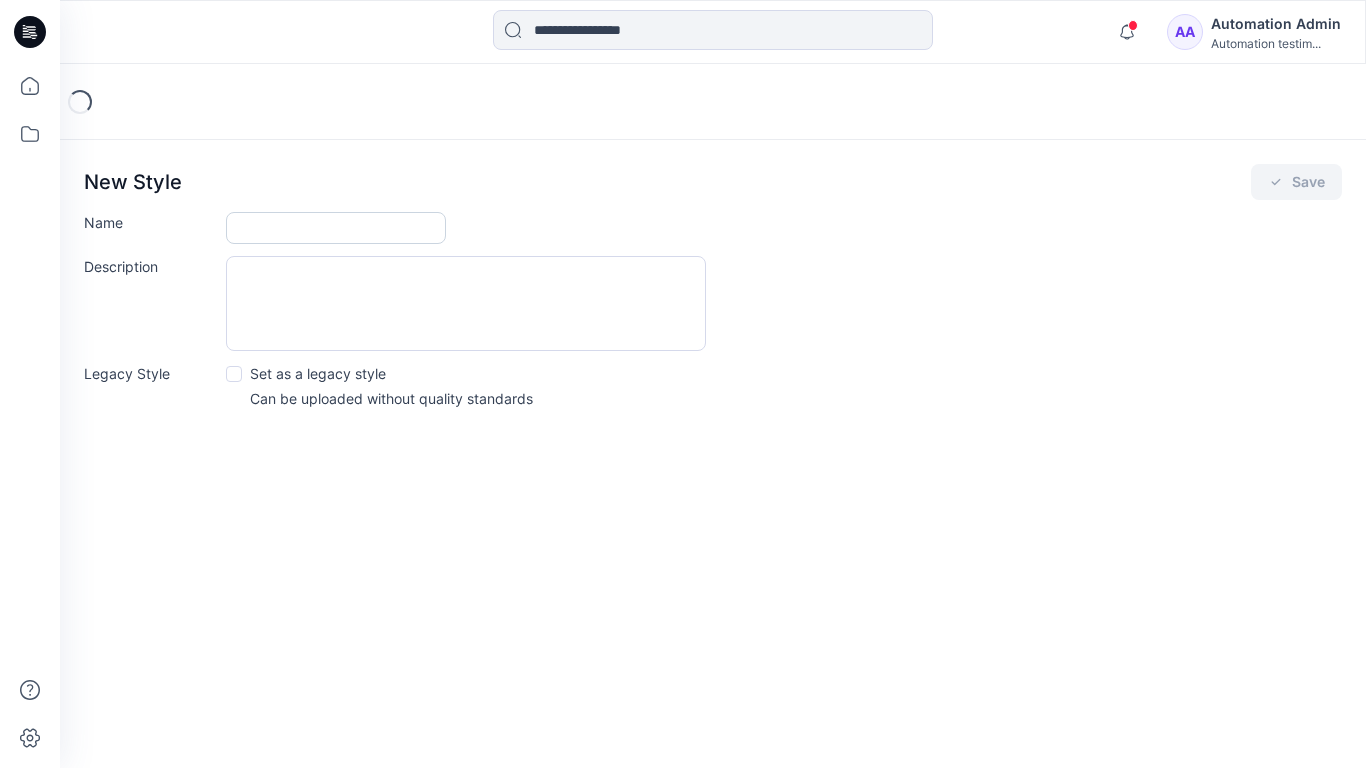click on "Name" at bounding box center (336, 228) 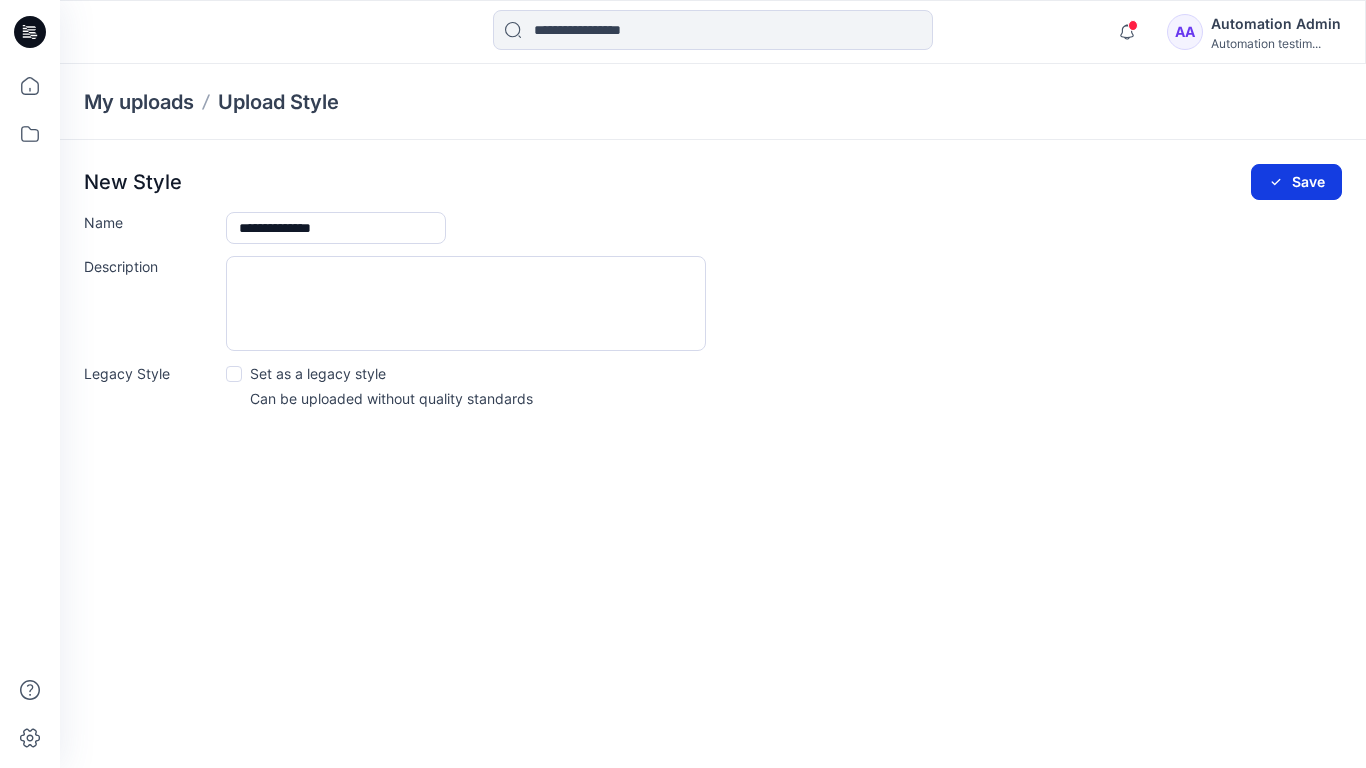 type on "**********" 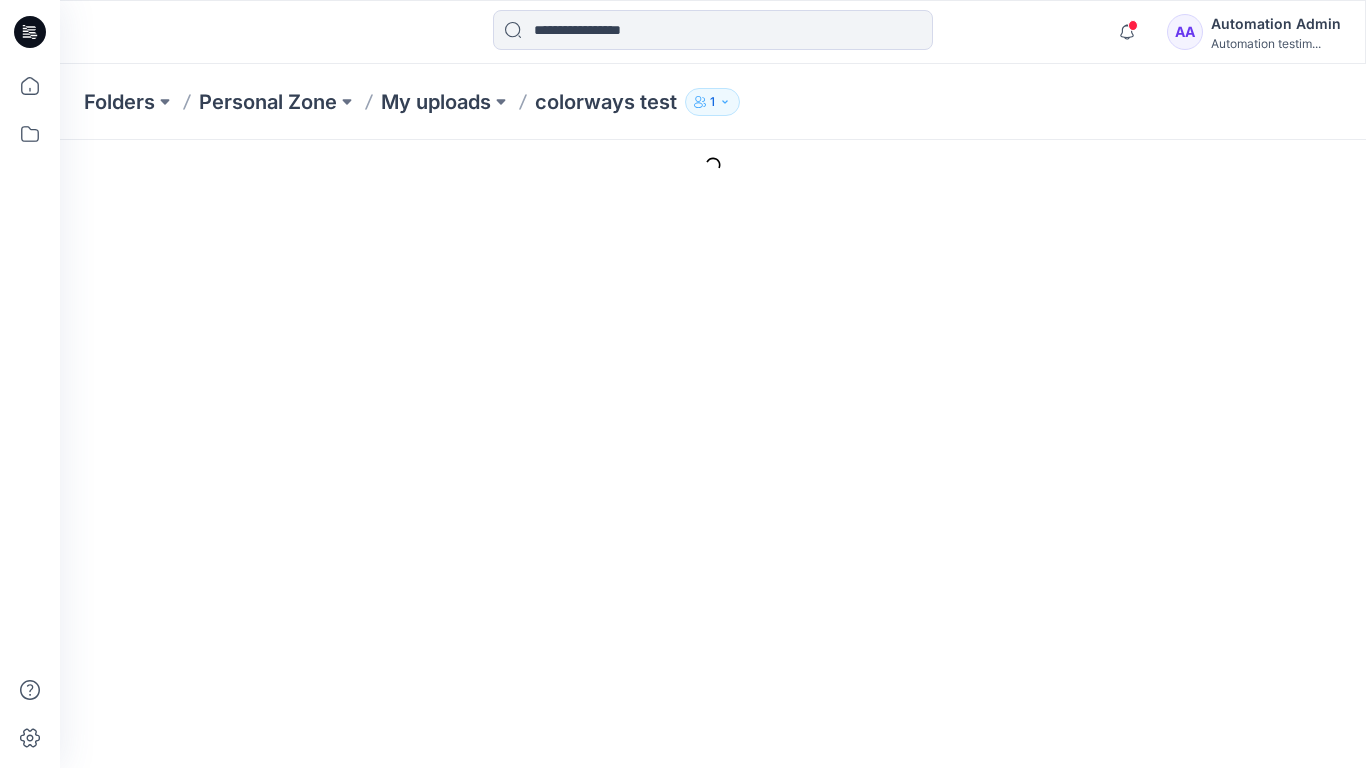 scroll, scrollTop: 0, scrollLeft: 0, axis: both 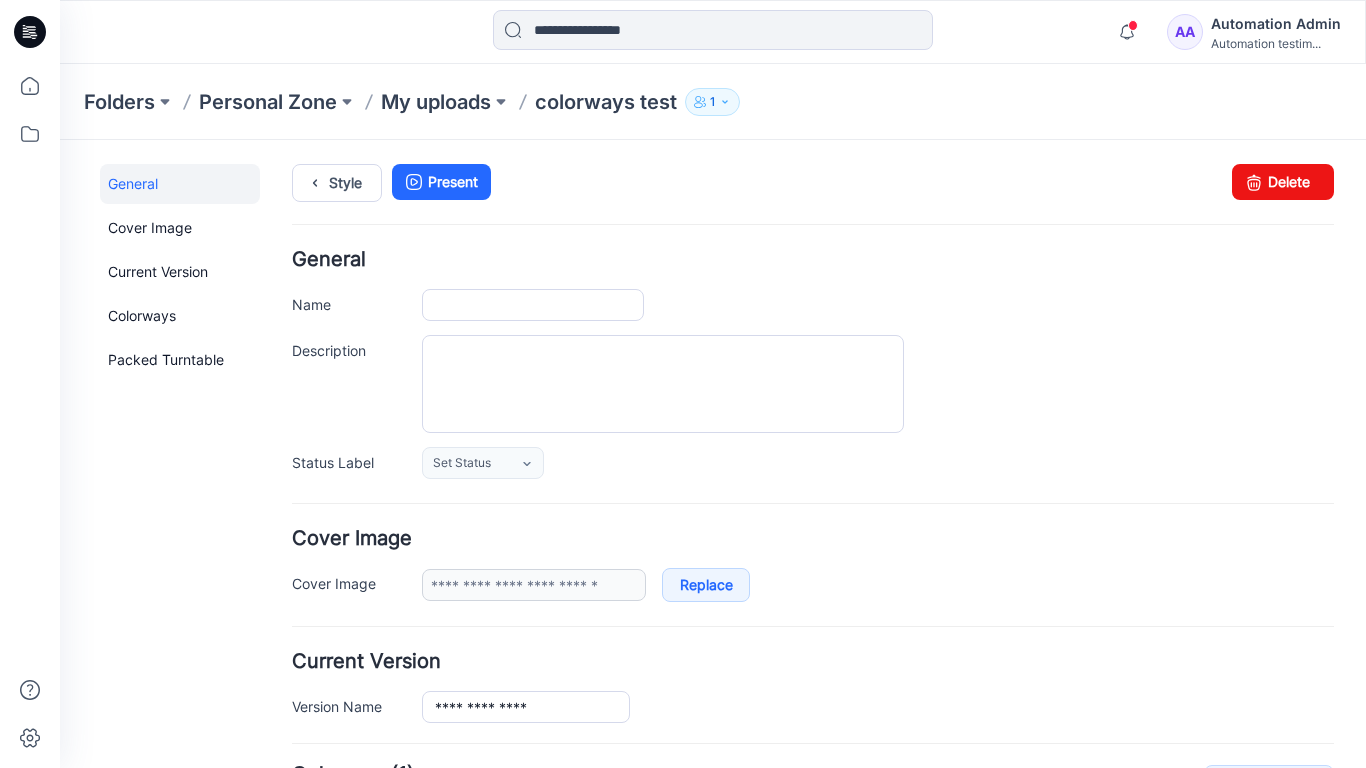 type on "**********" 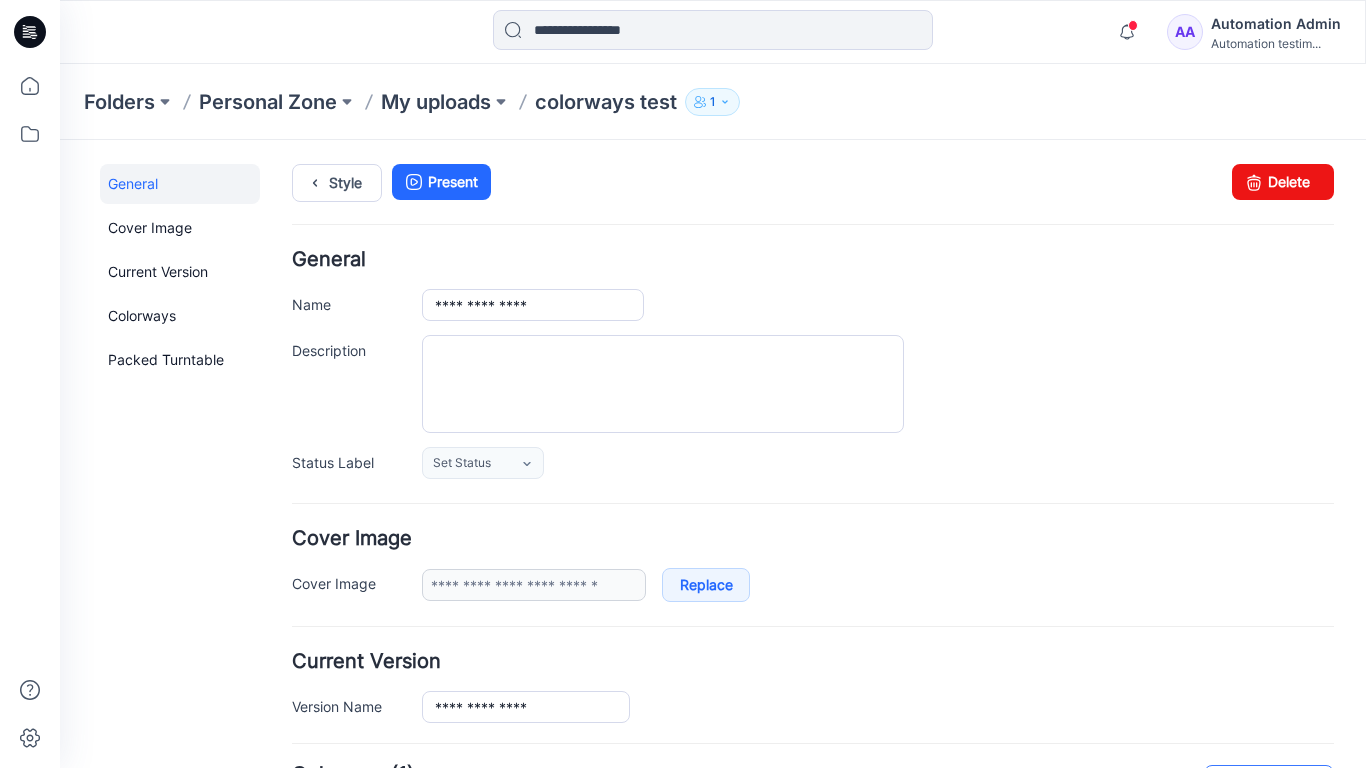 scroll, scrollTop: 328, scrollLeft: 0, axis: vertical 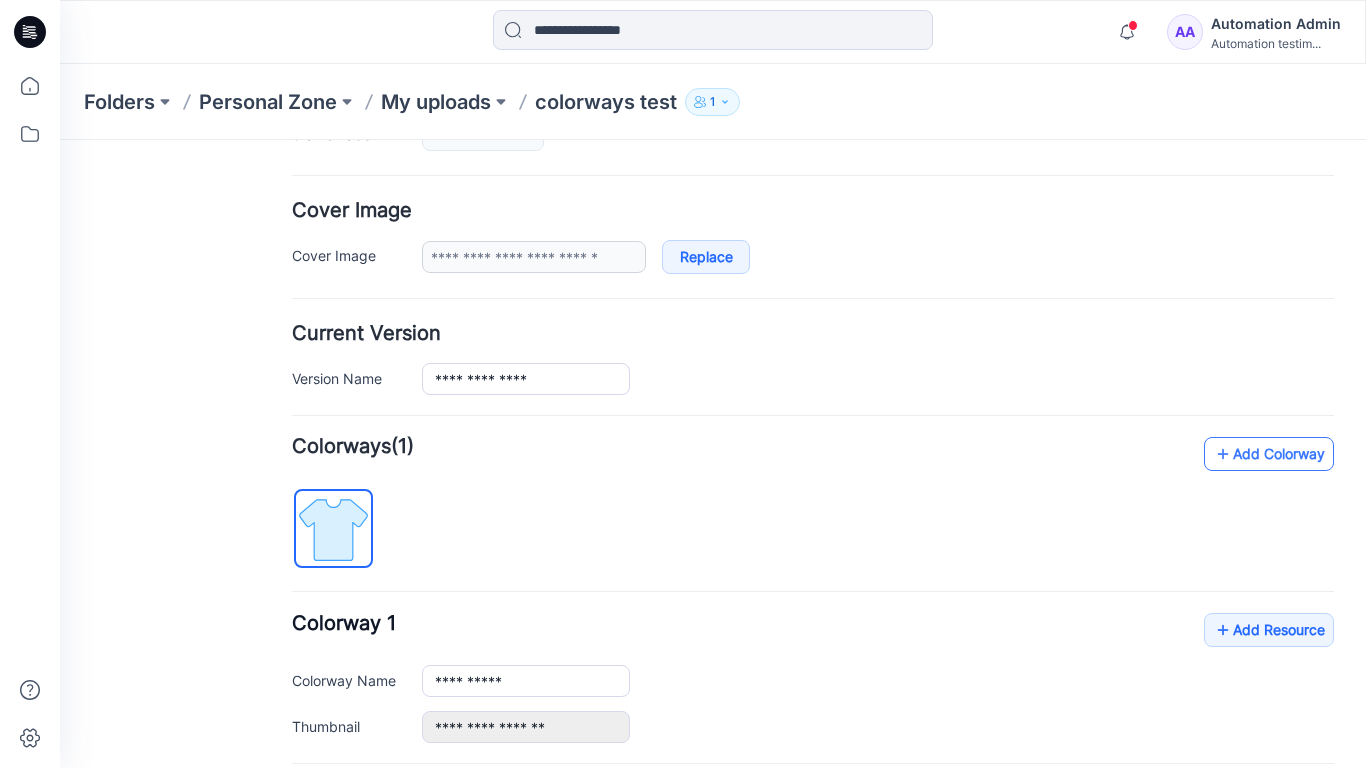 click on "Add Colorway" at bounding box center (1269, 454) 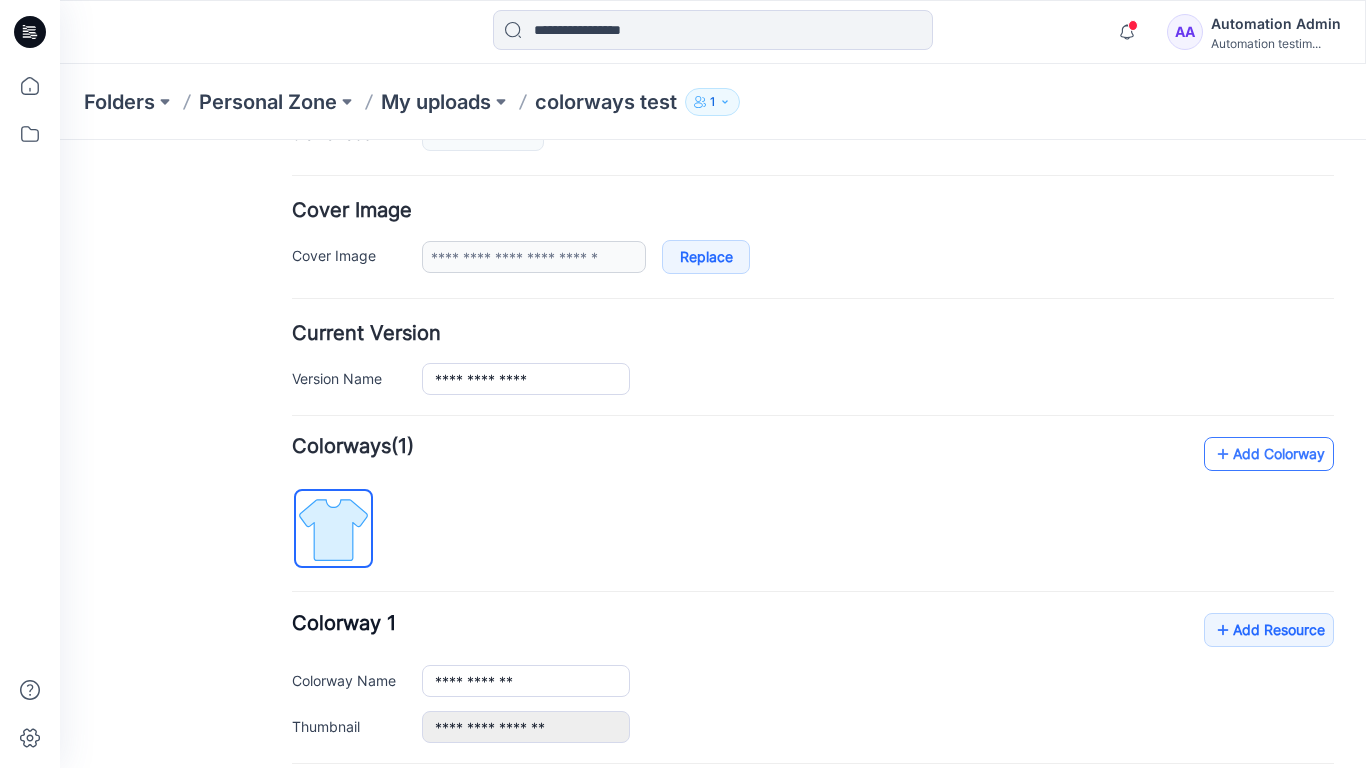 click on "Add Colorway" at bounding box center [1269, 454] 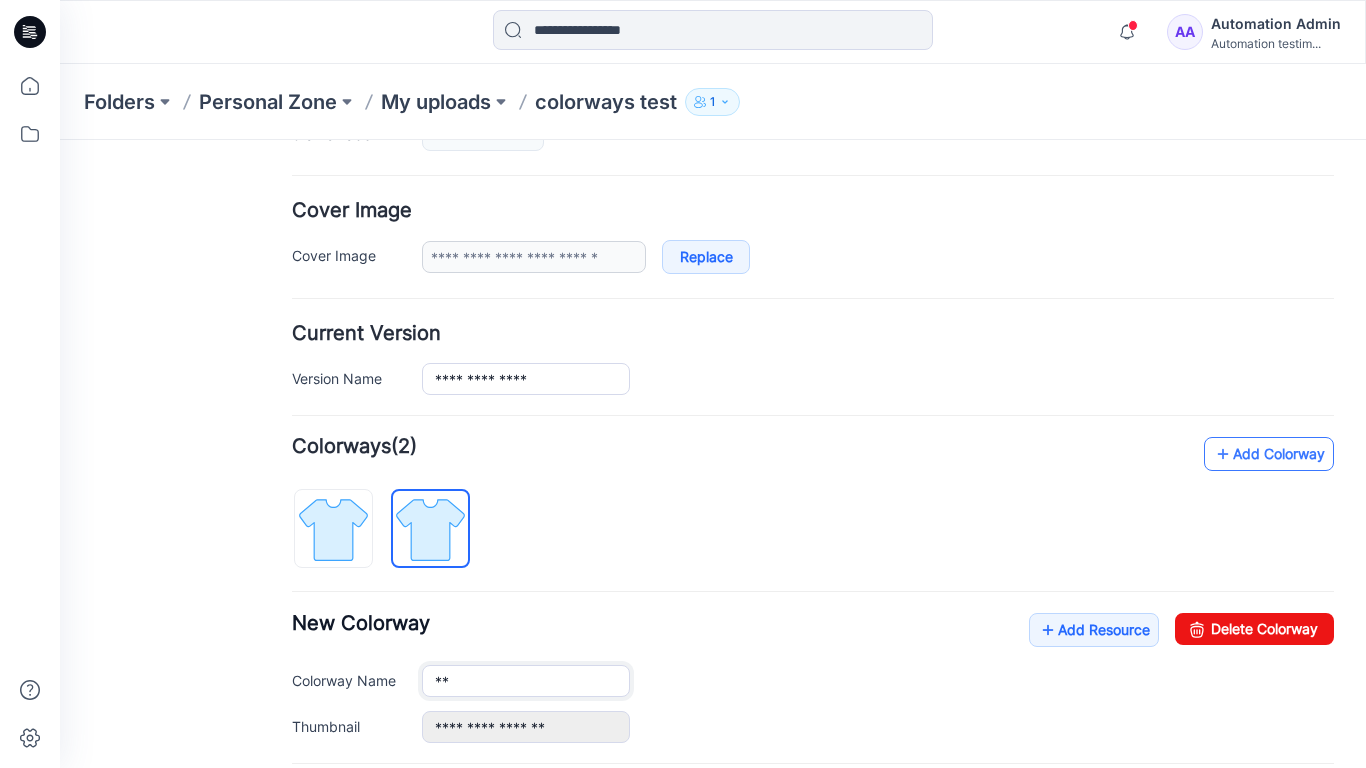 type on "*" 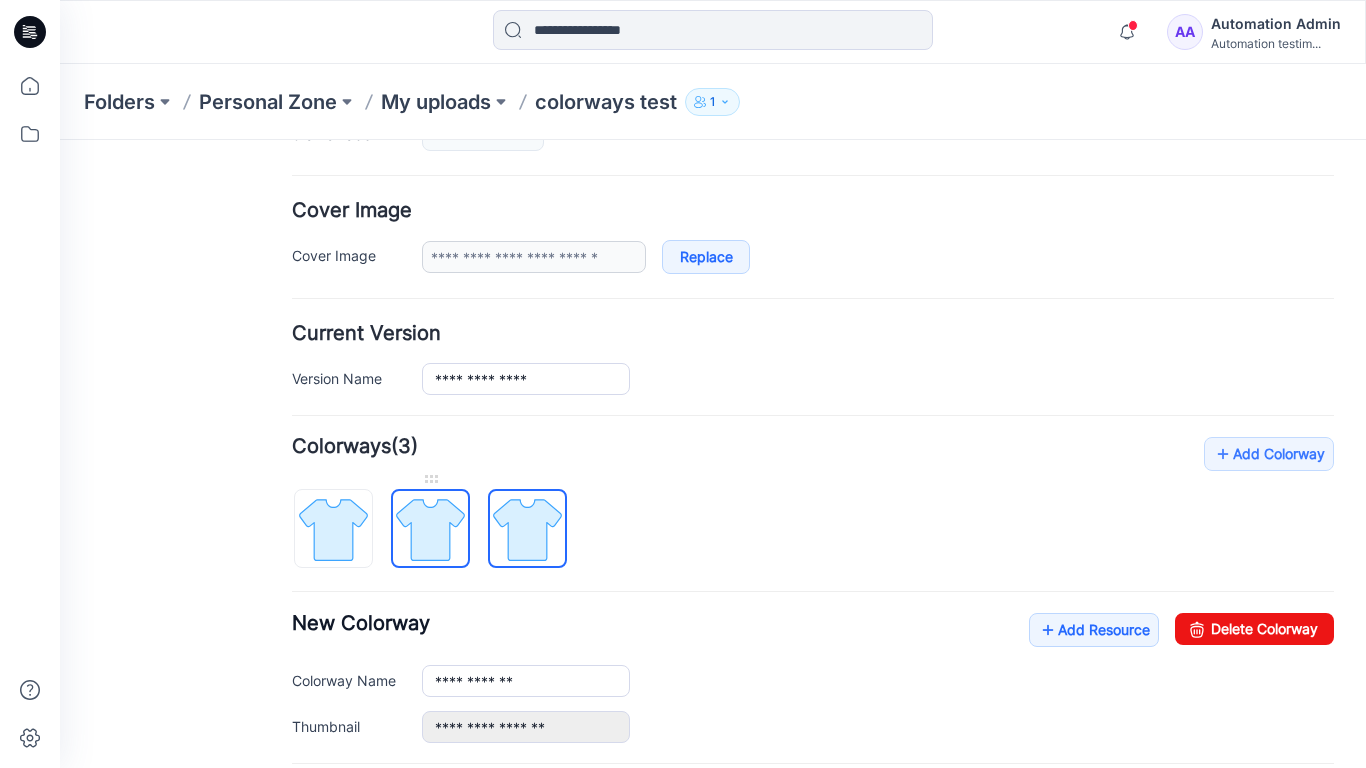 click at bounding box center (430, 529) 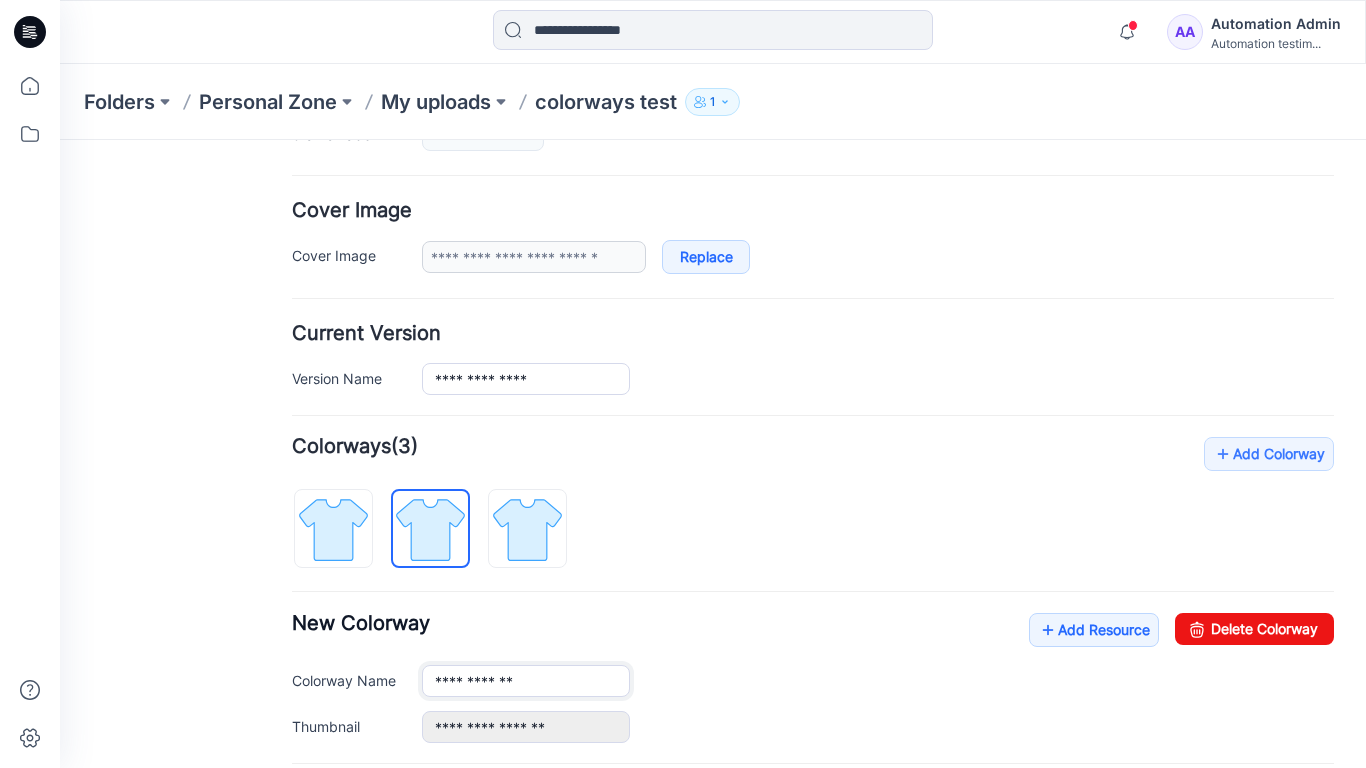 click on "**********" at bounding box center (526, 681) 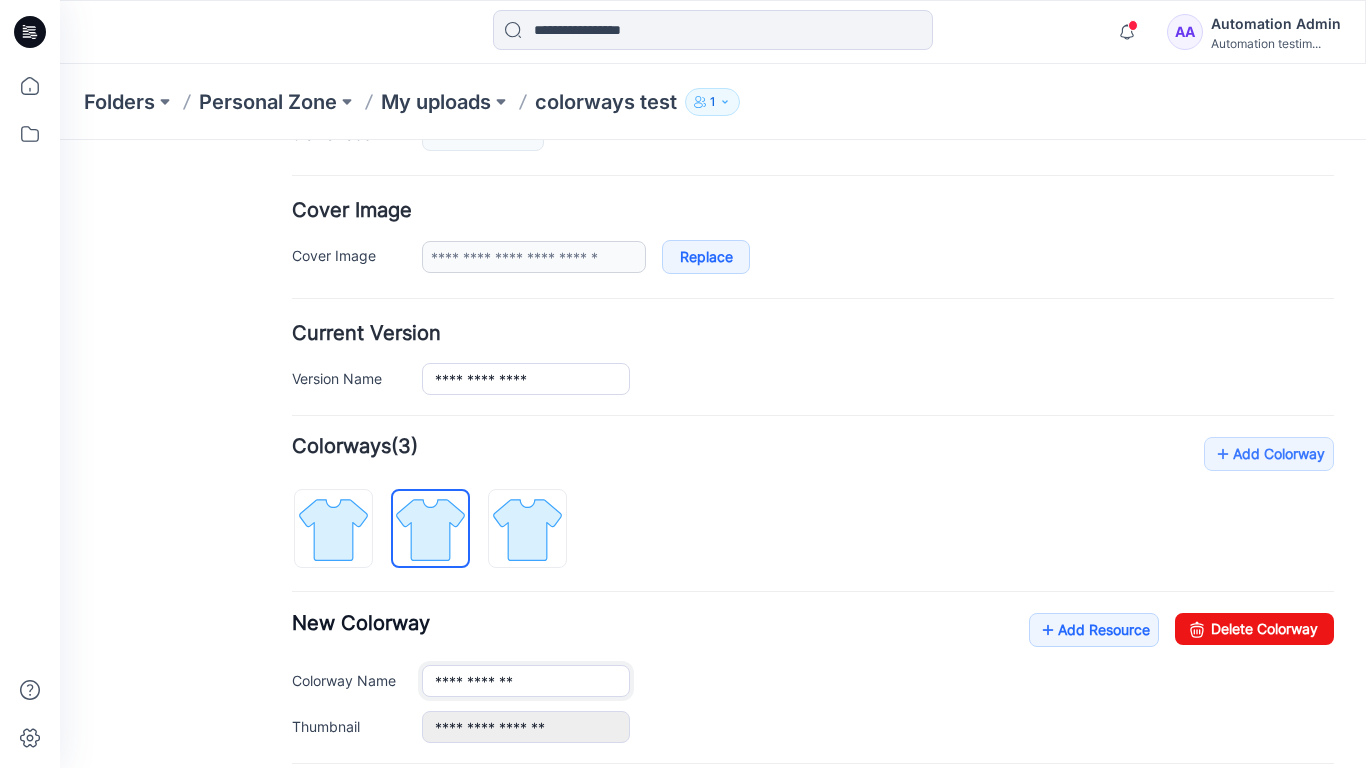 click on "**********" at bounding box center (526, 681) 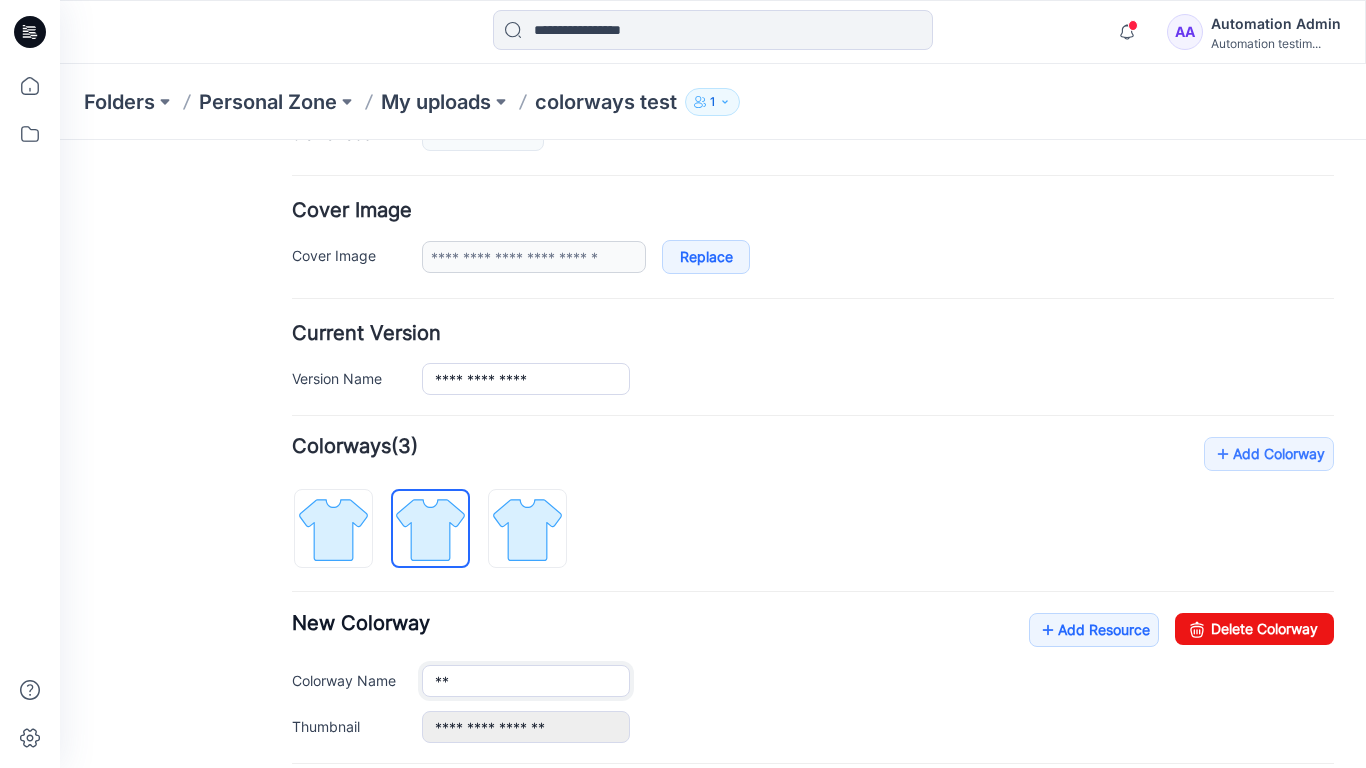 type on "*" 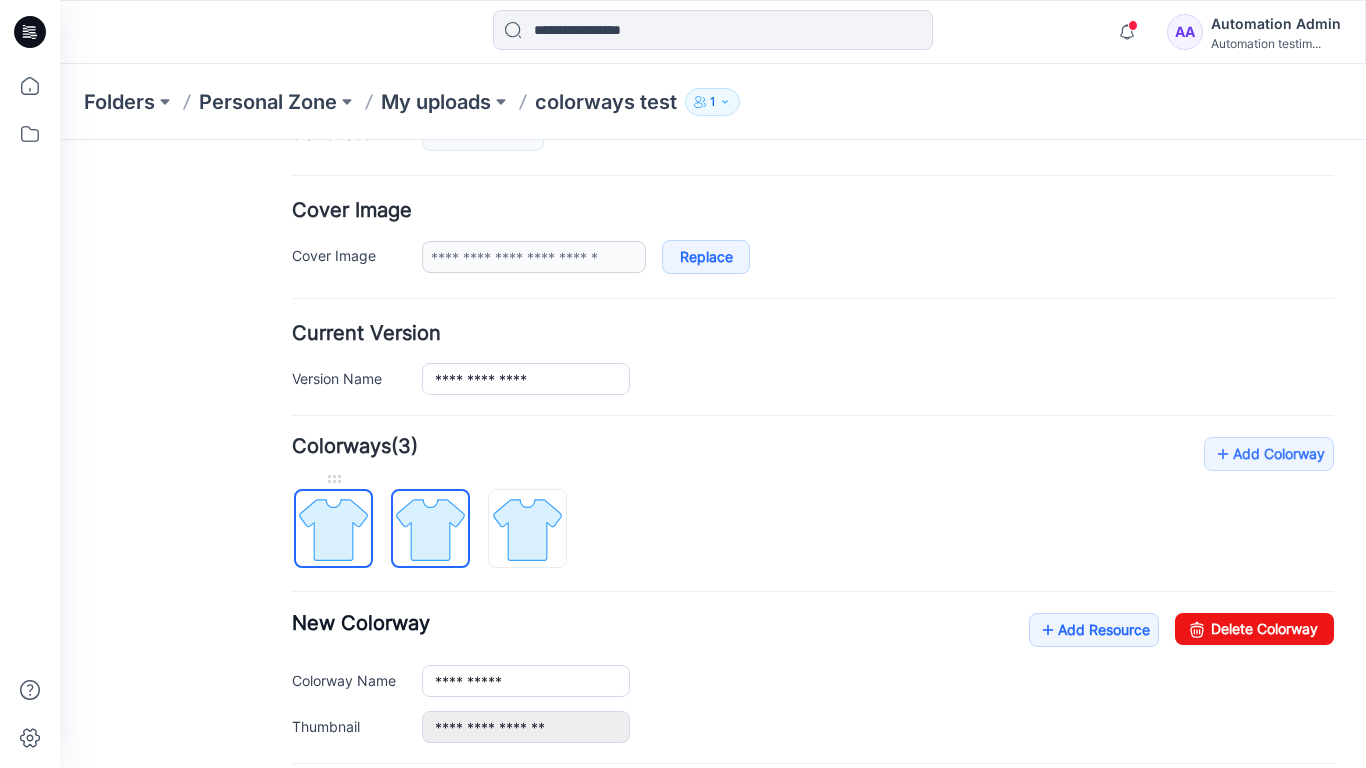 click at bounding box center (333, 529) 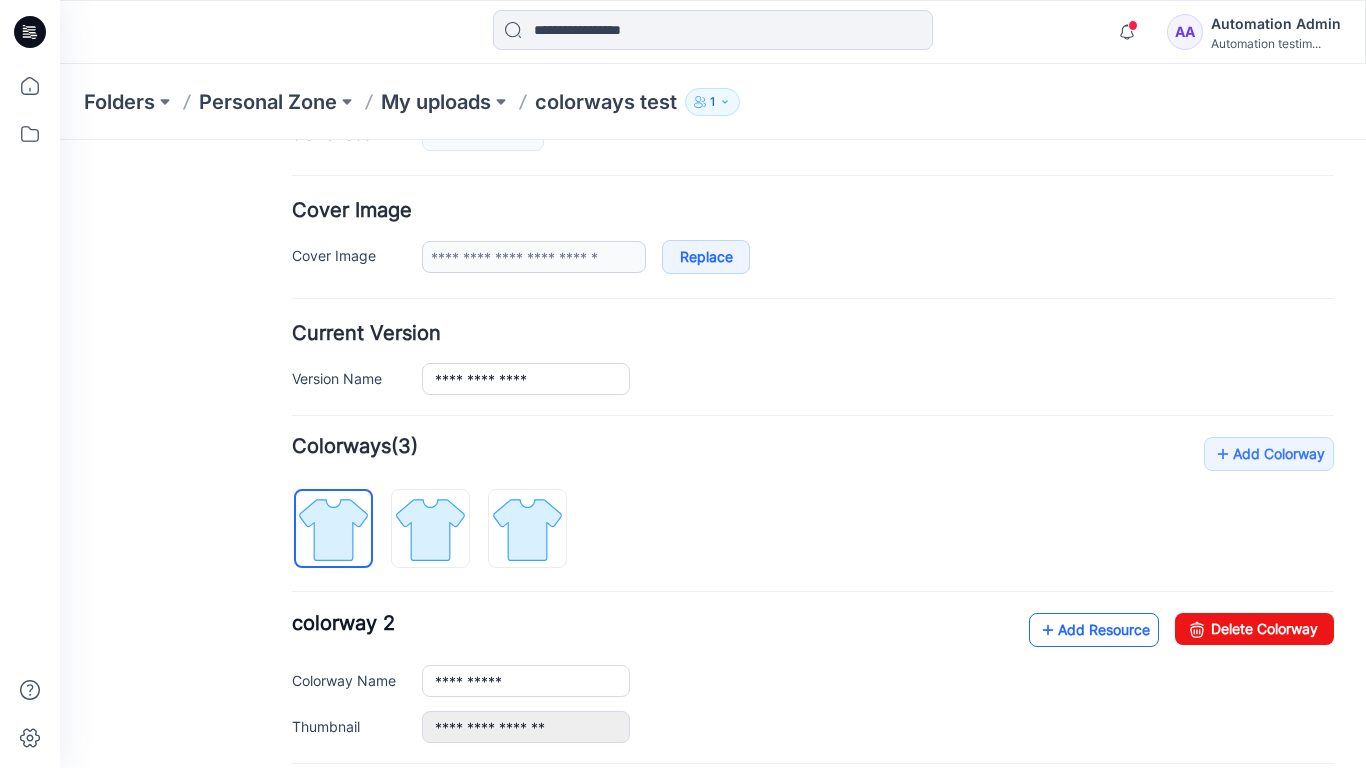 click on "Add Resource" at bounding box center (1094, 630) 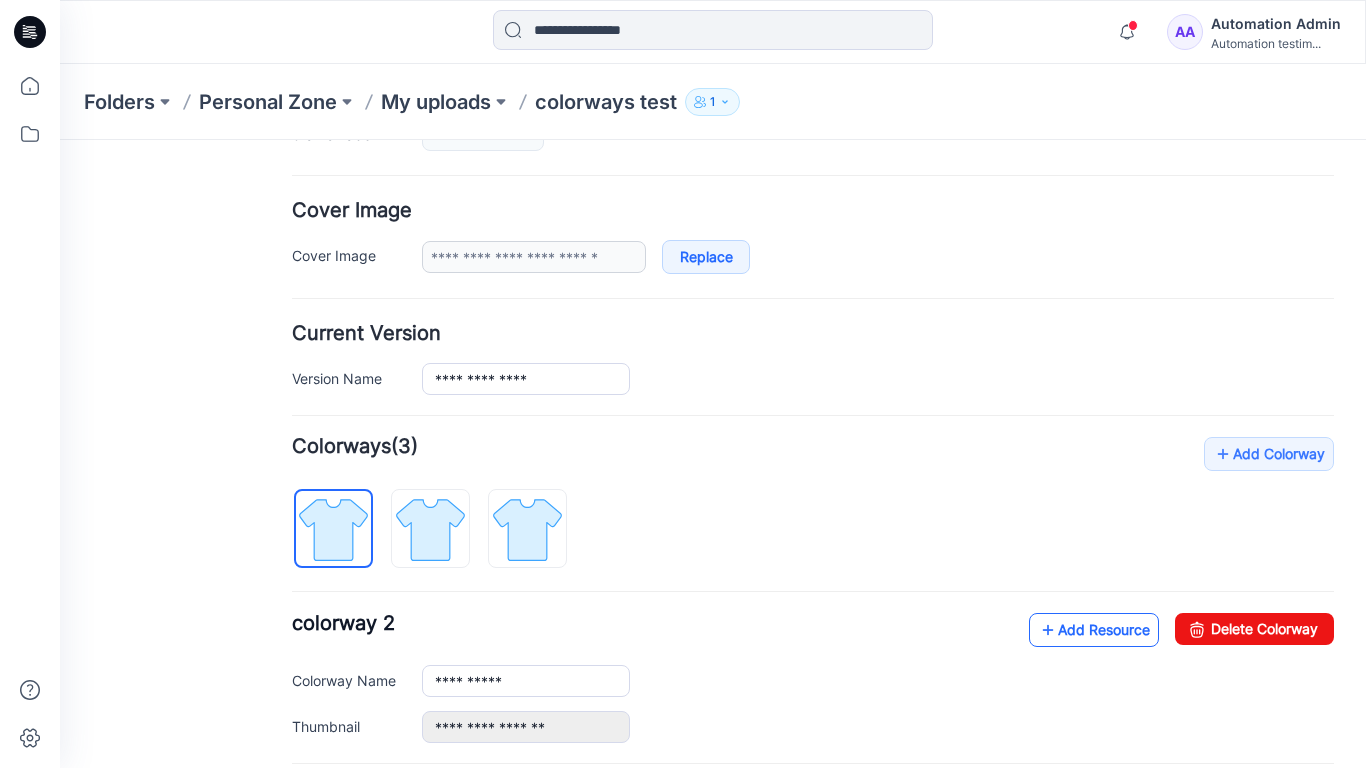 type on "**********" 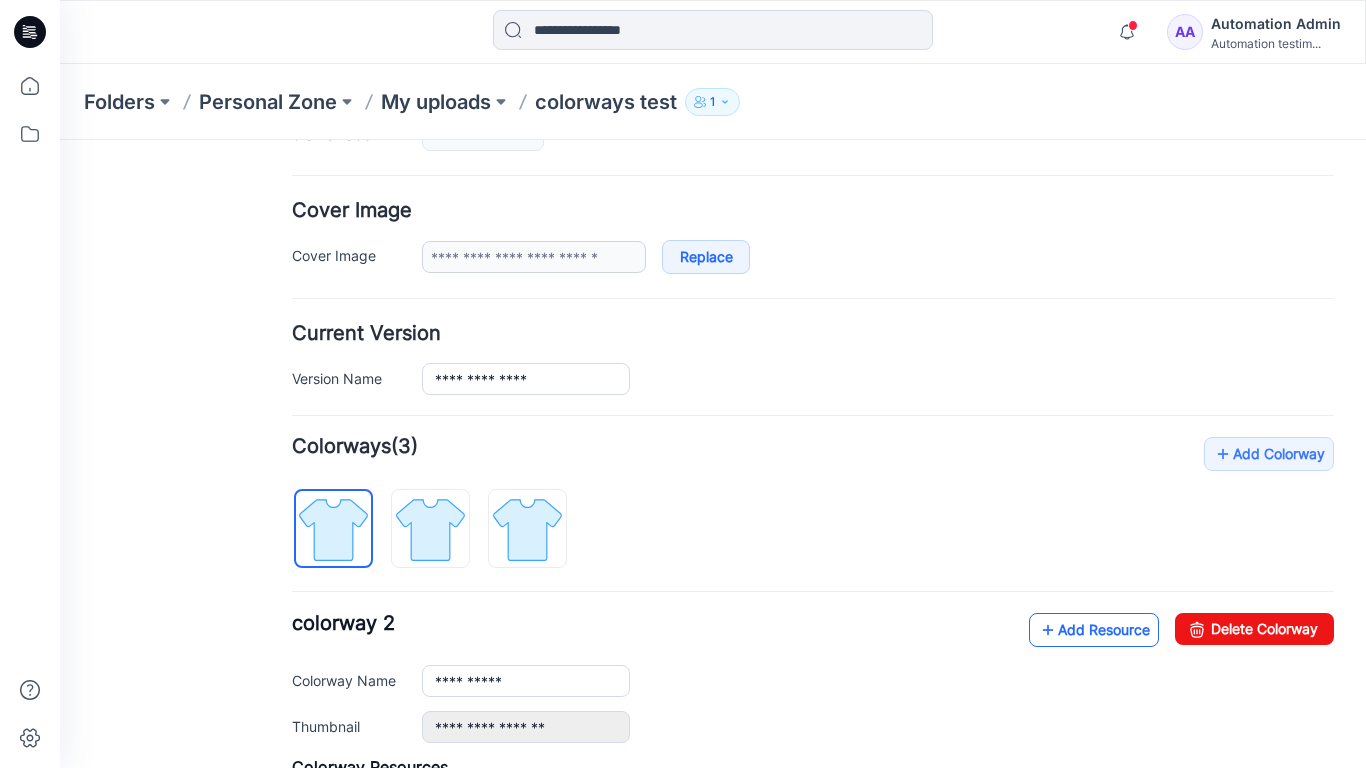 type 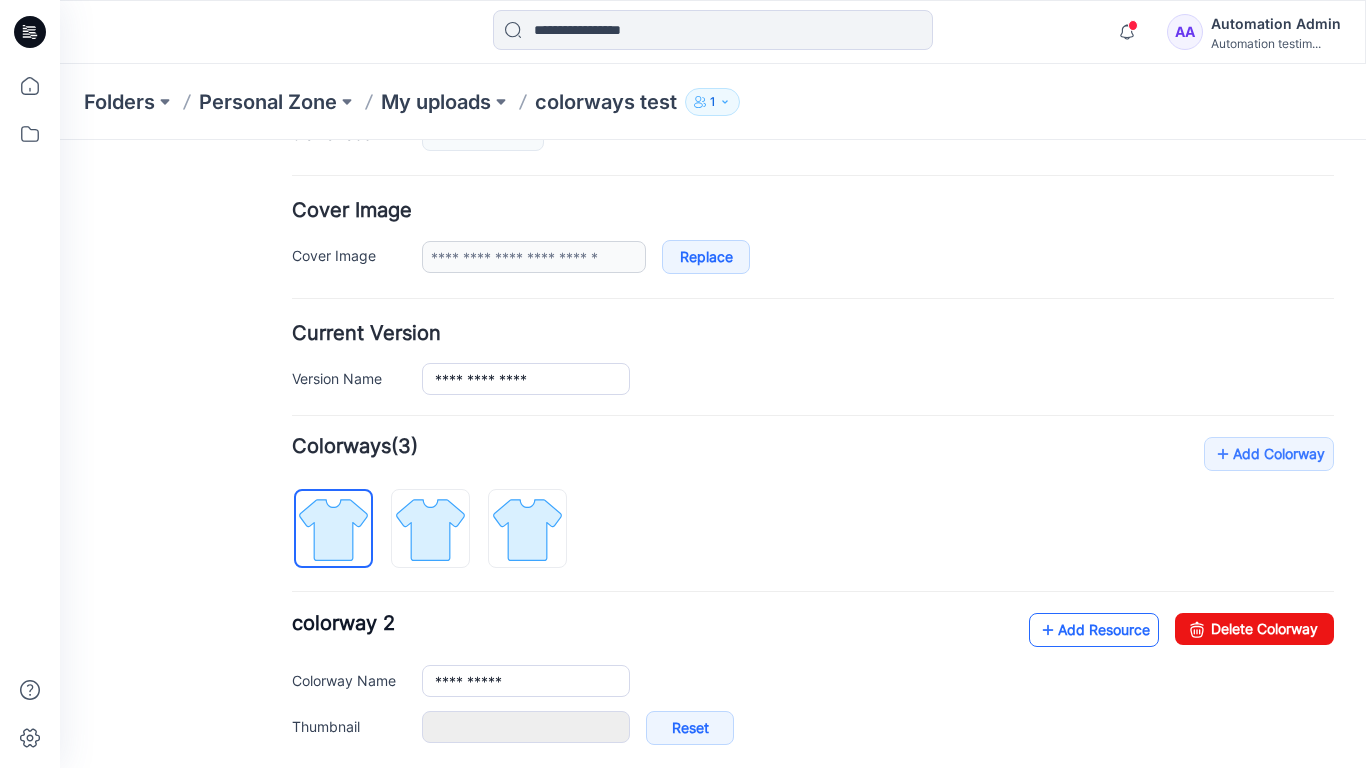 type on "**********" 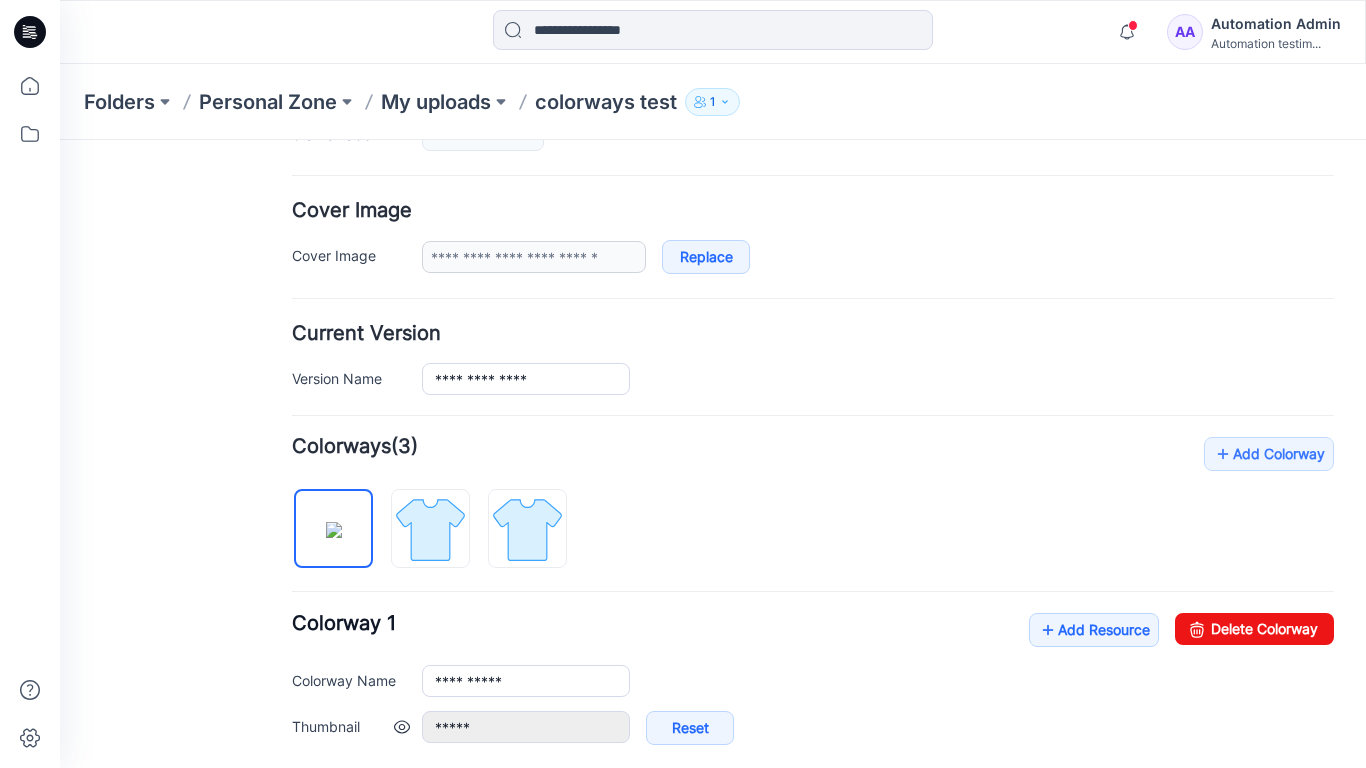 click at bounding box center (402, 727) 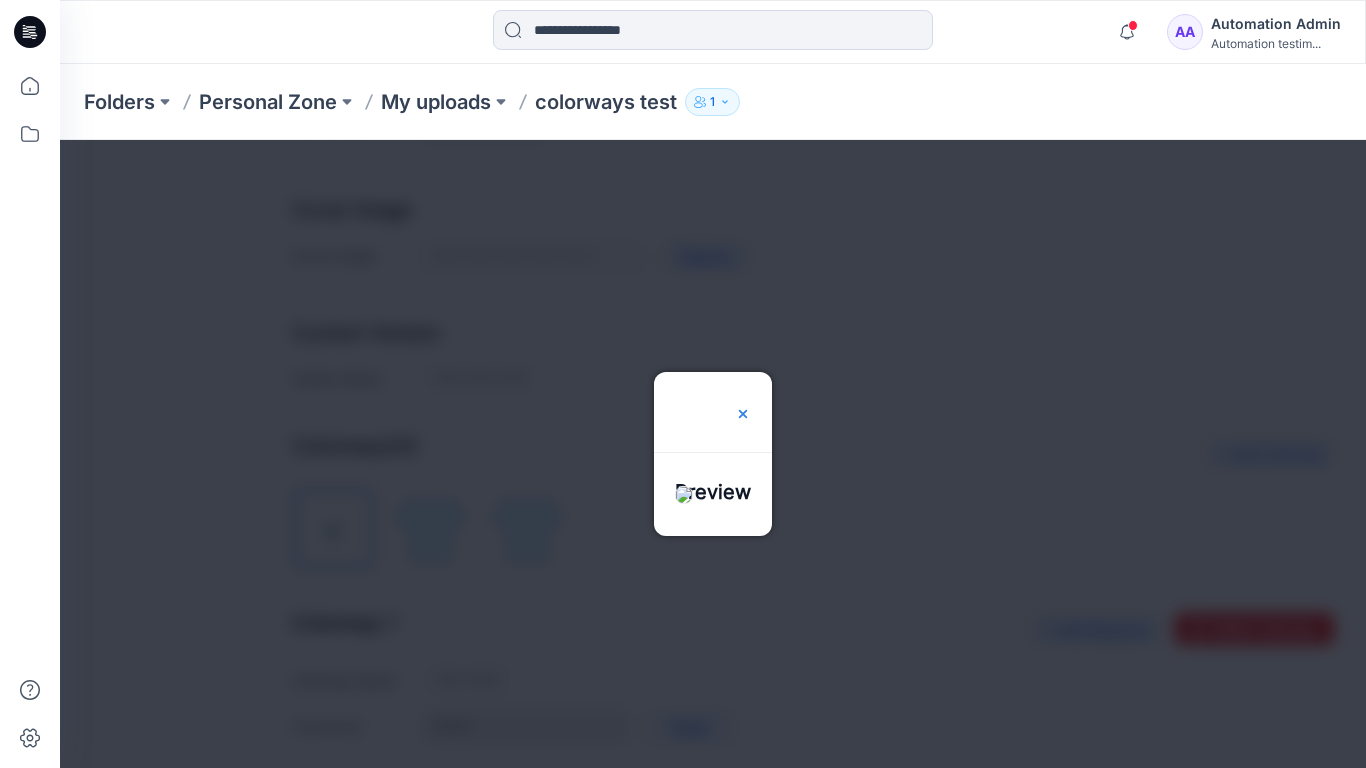 click at bounding box center [743, 414] 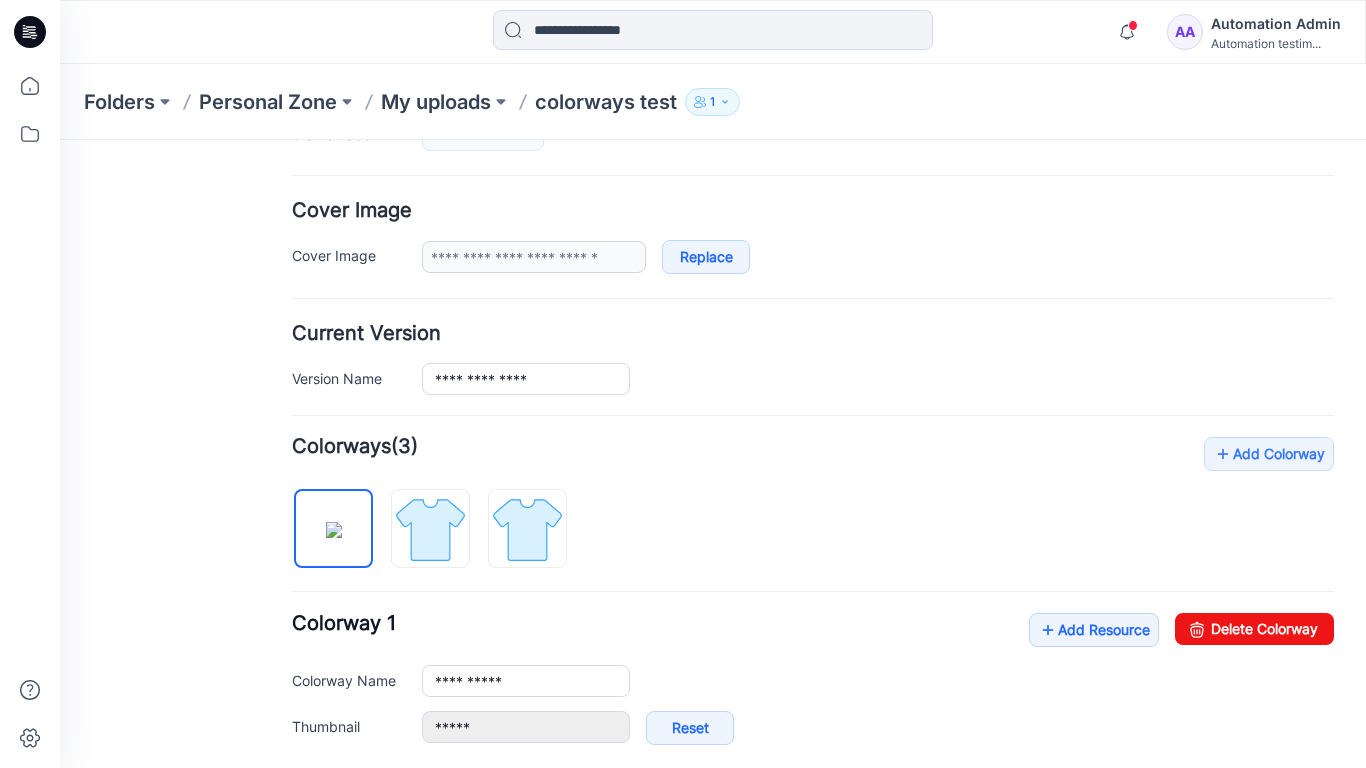 scroll, scrollTop: 654, scrollLeft: 0, axis: vertical 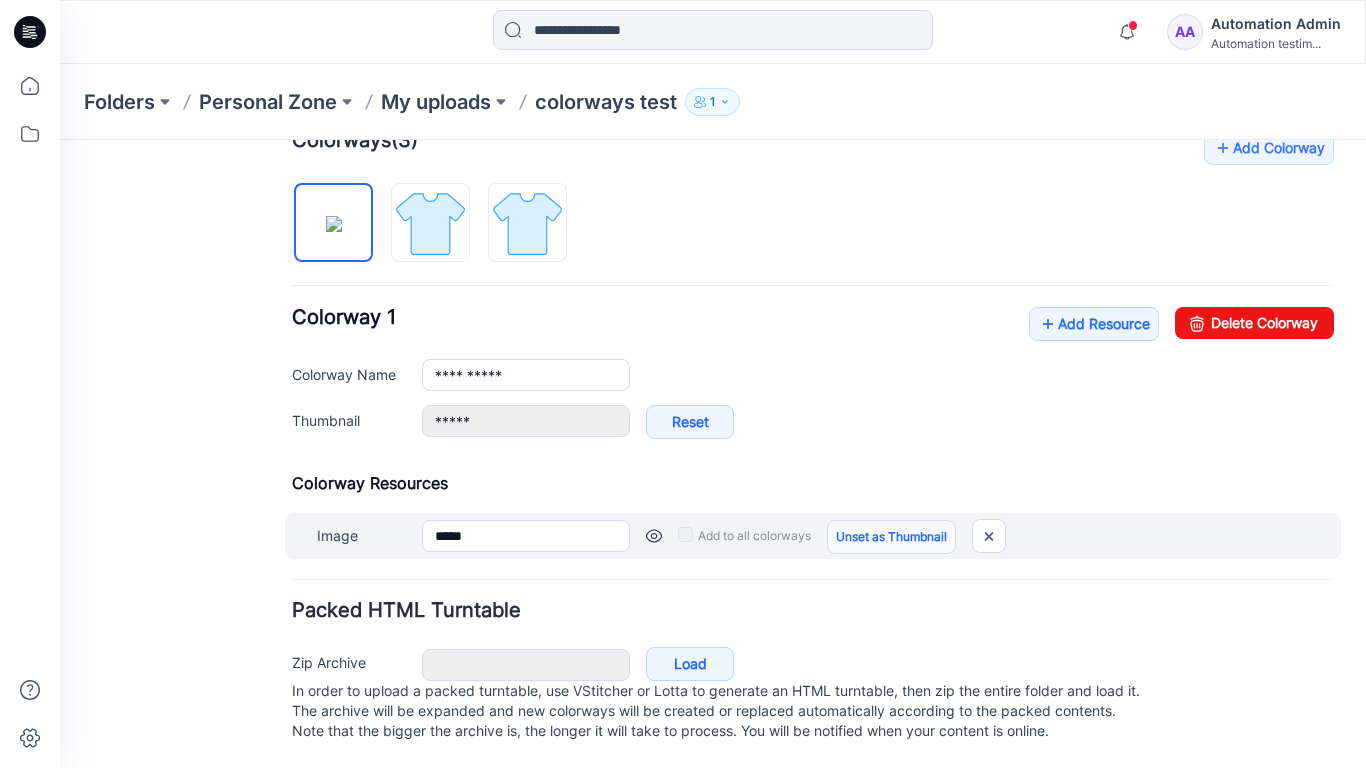 click on "Unset as Thumbnail" at bounding box center (891, 537) 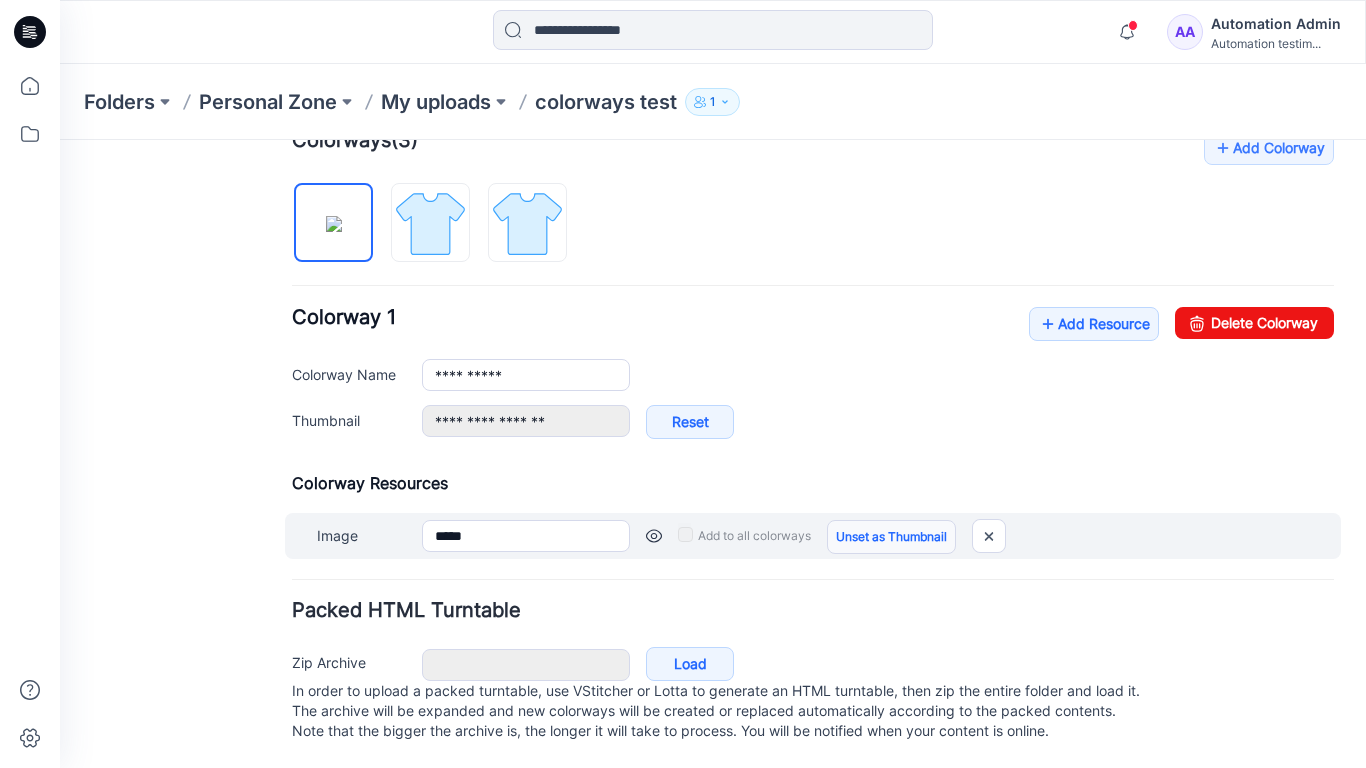 scroll, scrollTop: 632, scrollLeft: 0, axis: vertical 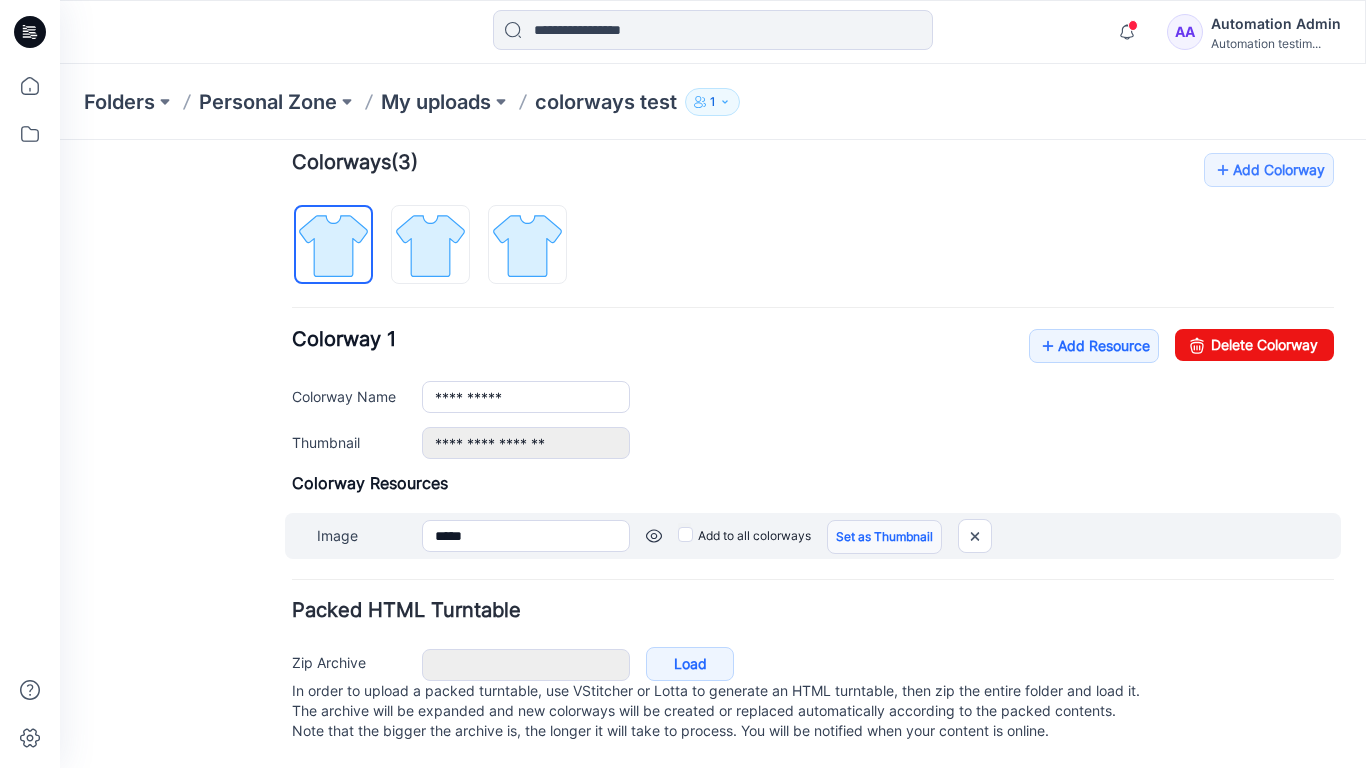 click on "Set as Thumbnail" at bounding box center (884, 537) 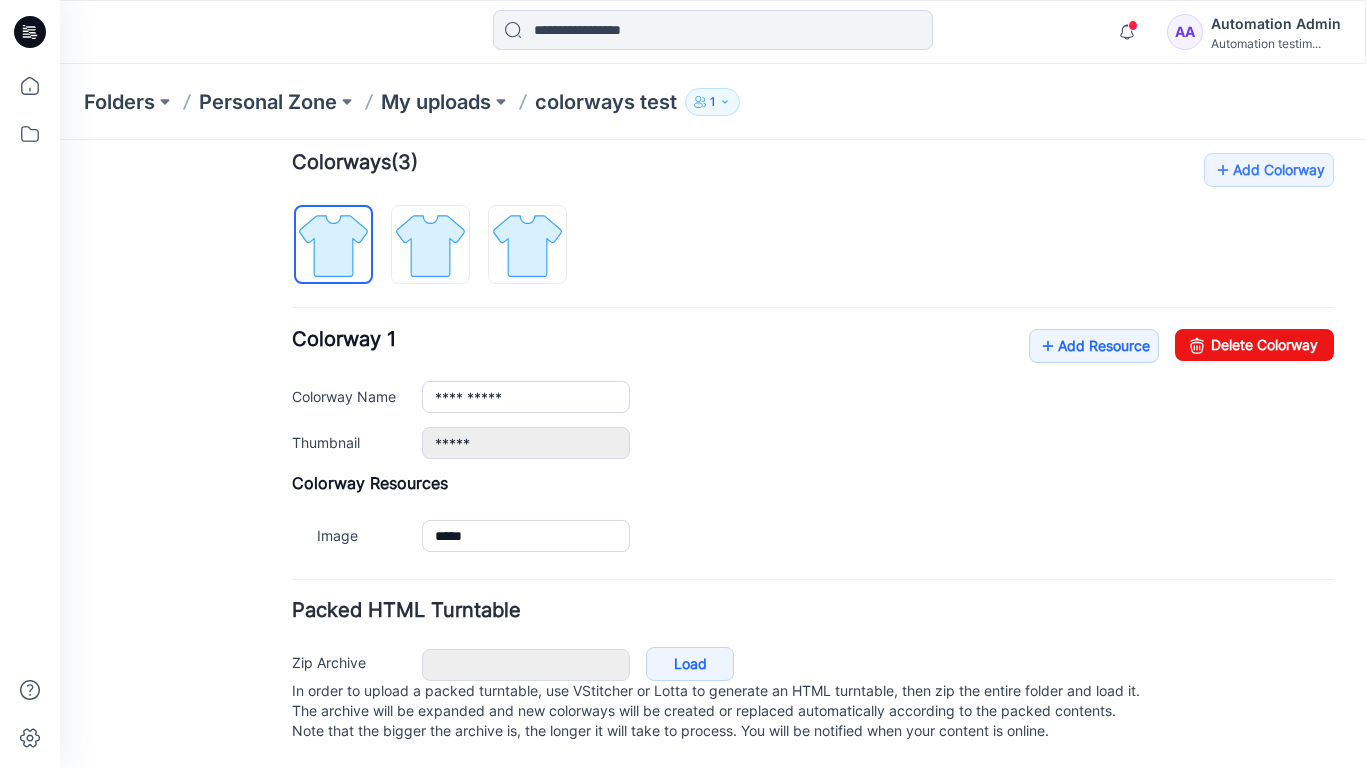 click on "Reset" at bounding box center [60, 140] 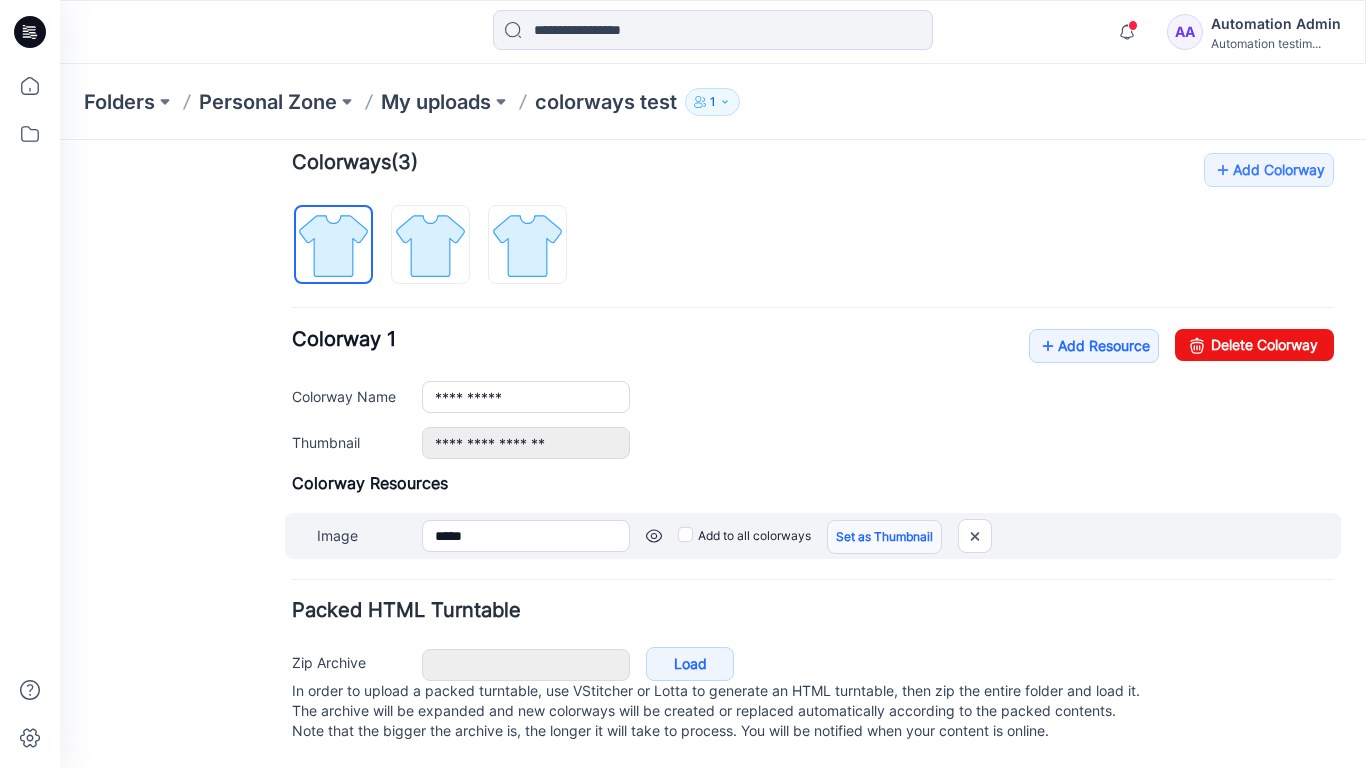 click on "Set as Thumbnail" at bounding box center [884, 537] 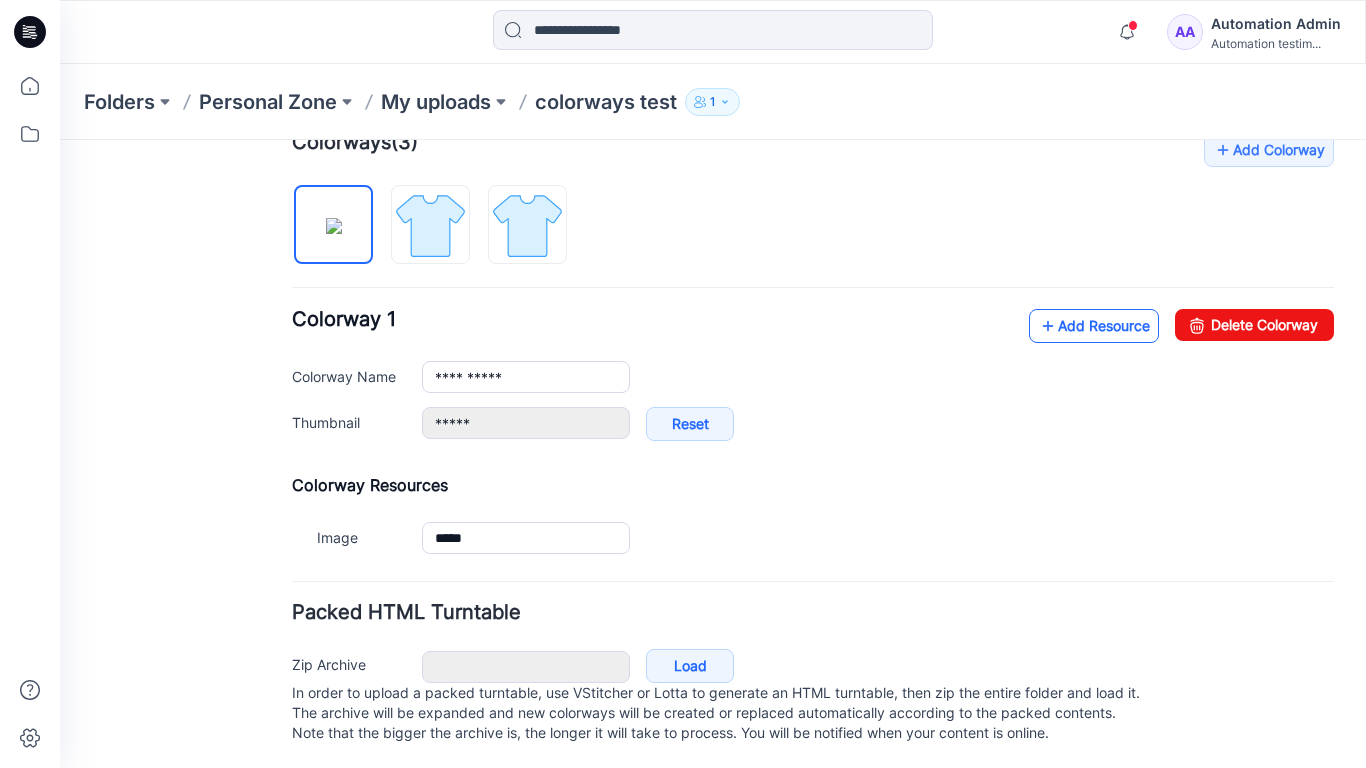 click on "Add Resource" at bounding box center (1094, 326) 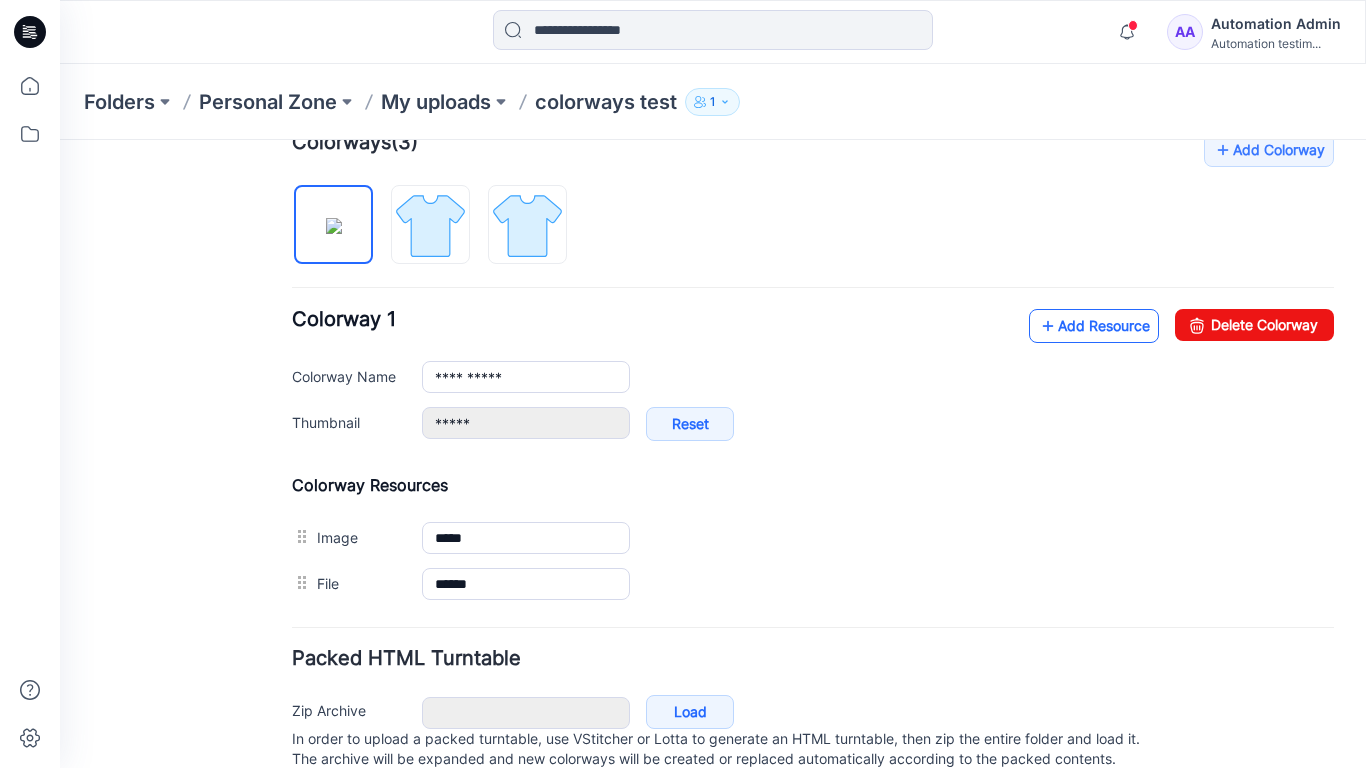click on "Add Resource" at bounding box center (1094, 326) 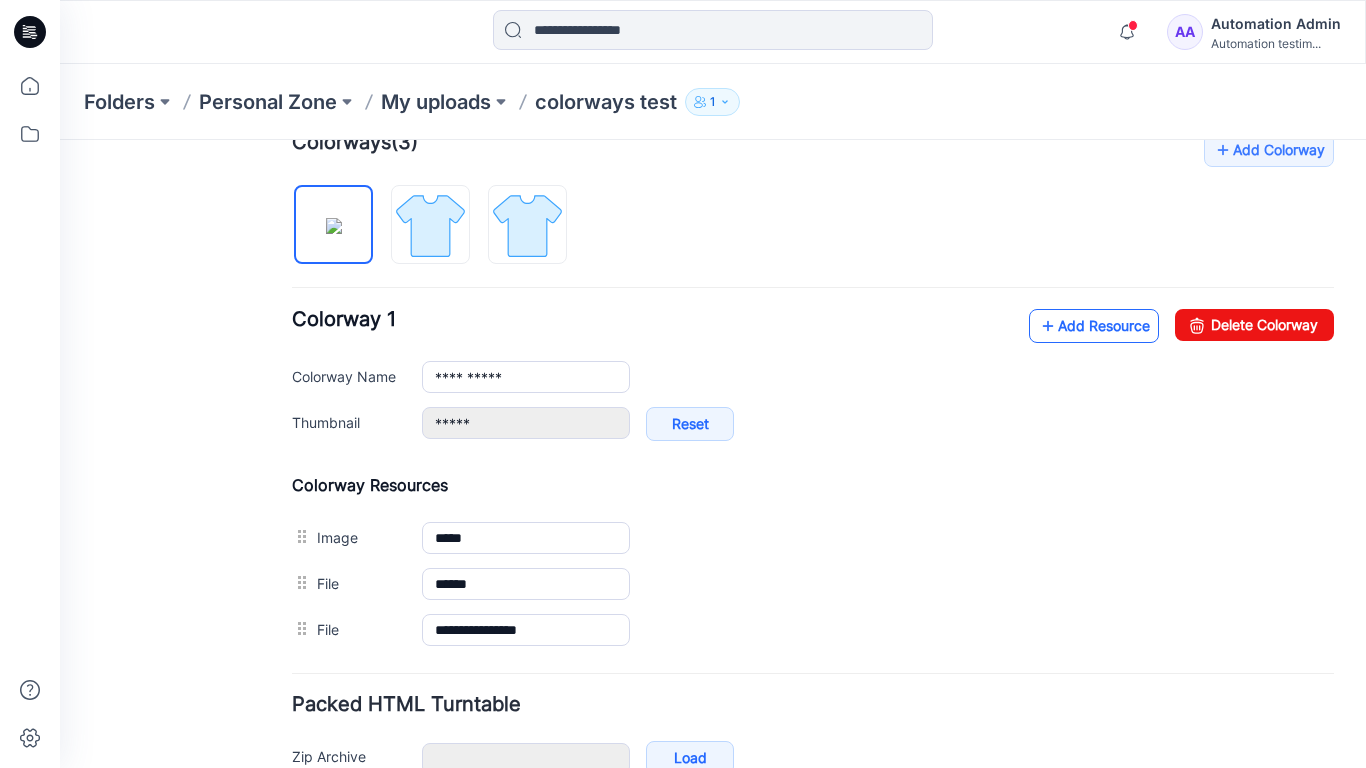 click on "Add Resource" at bounding box center (1094, 326) 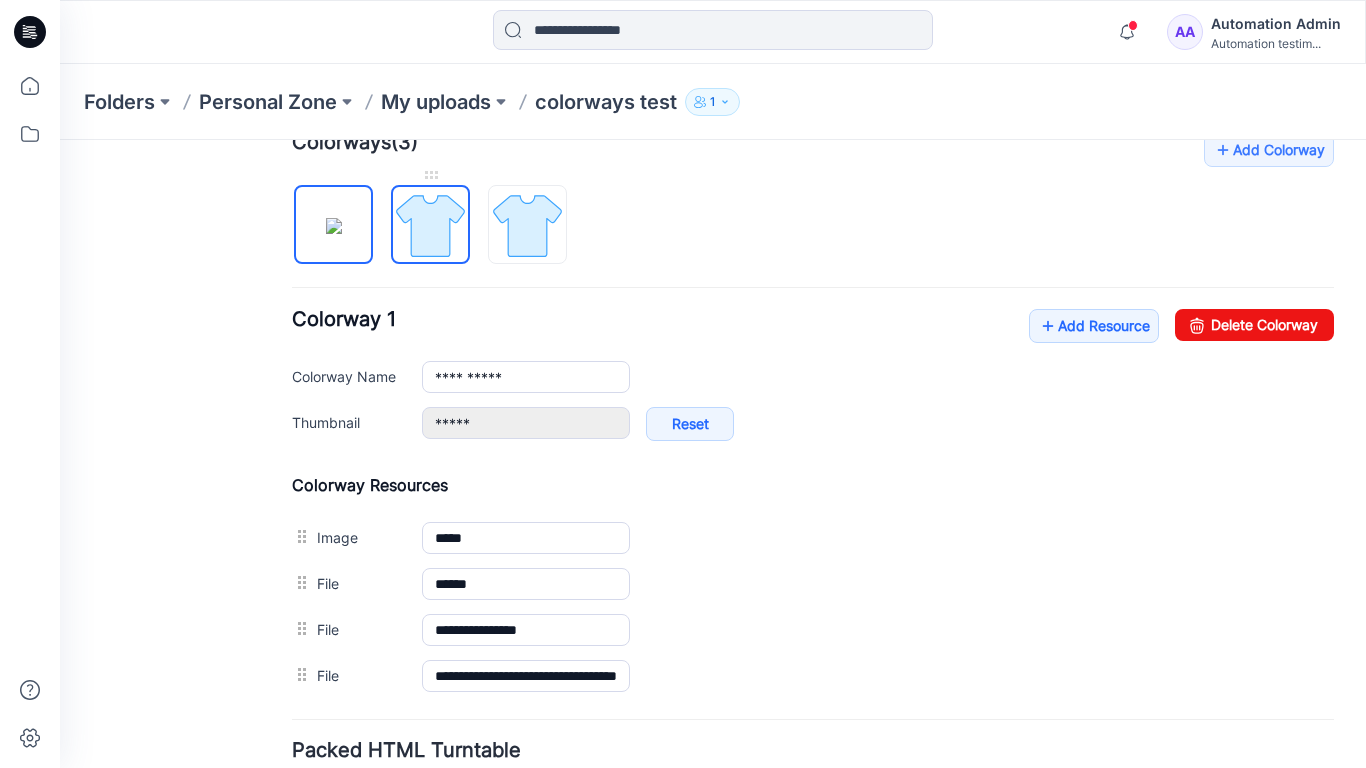 click at bounding box center [430, 225] 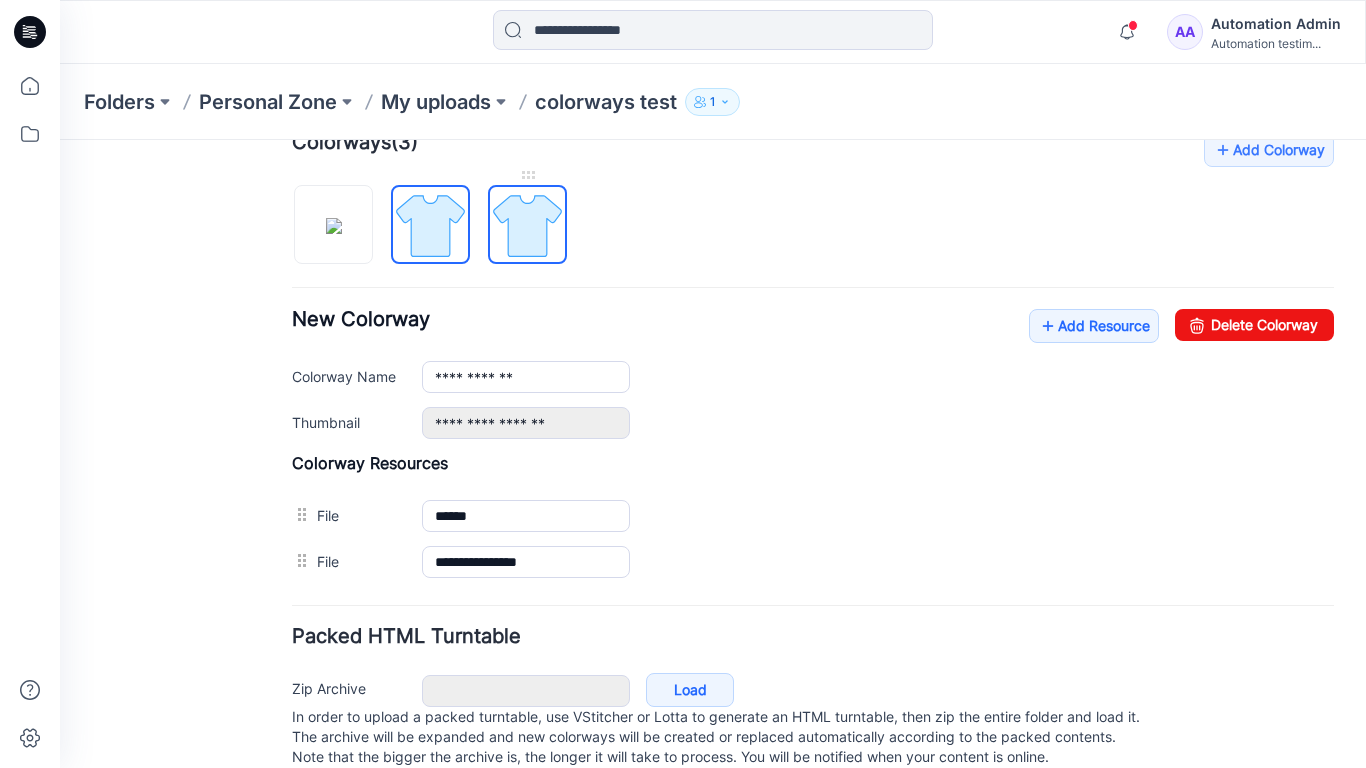 click at bounding box center [527, 225] 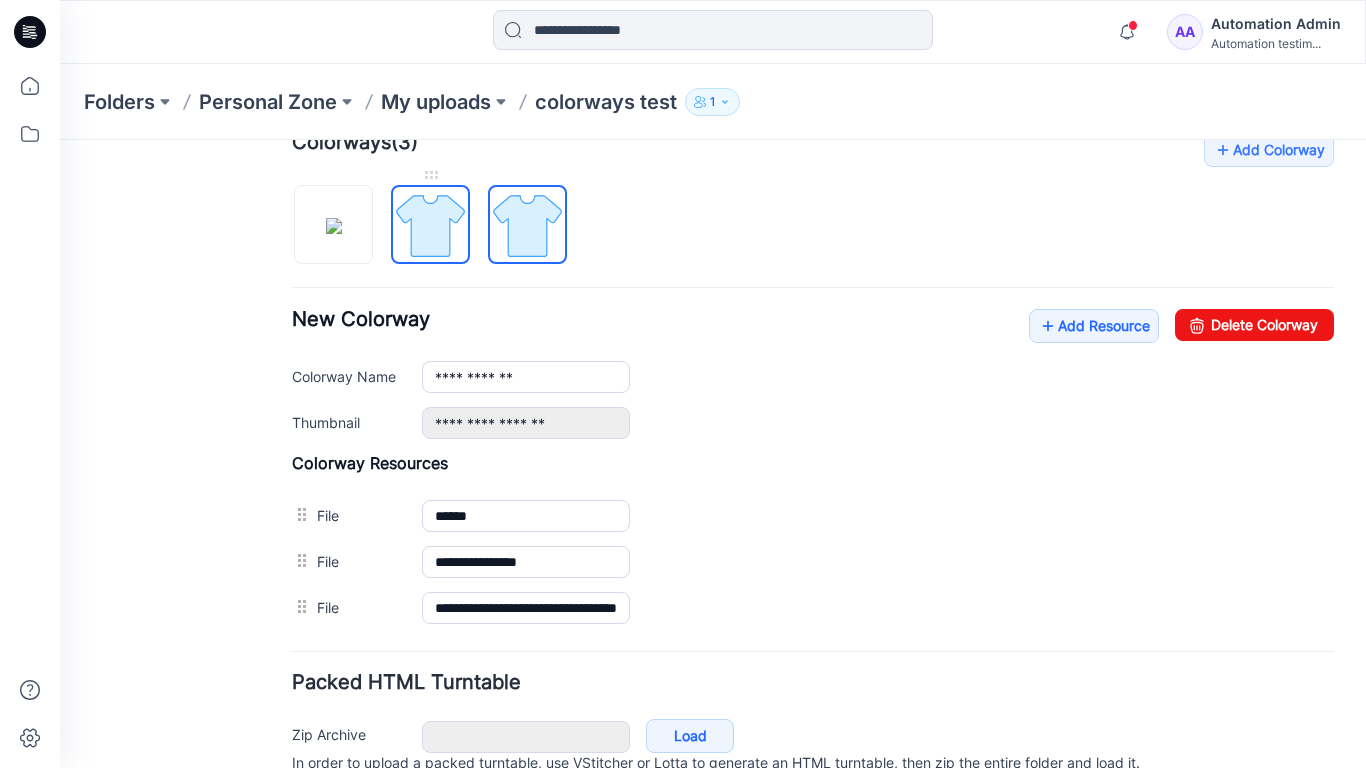 click at bounding box center (430, 225) 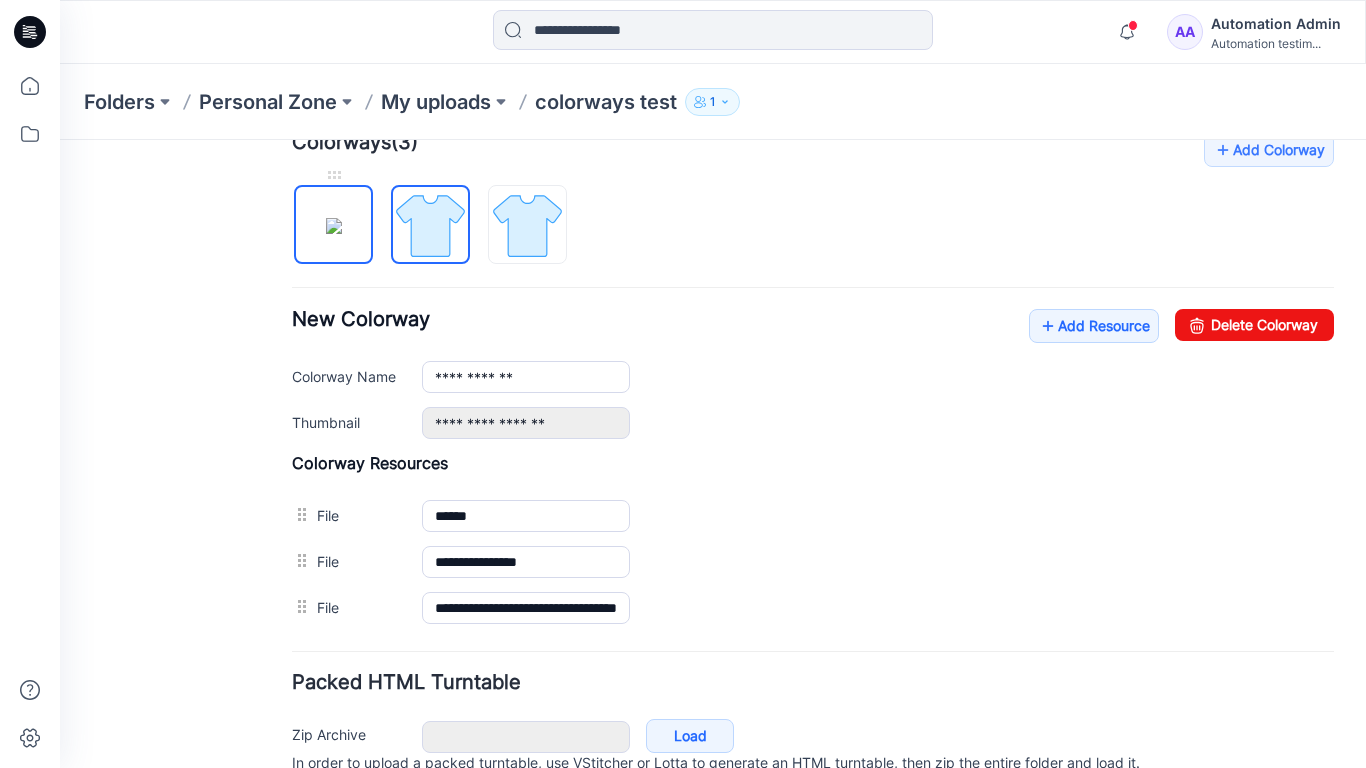 click at bounding box center [334, 226] 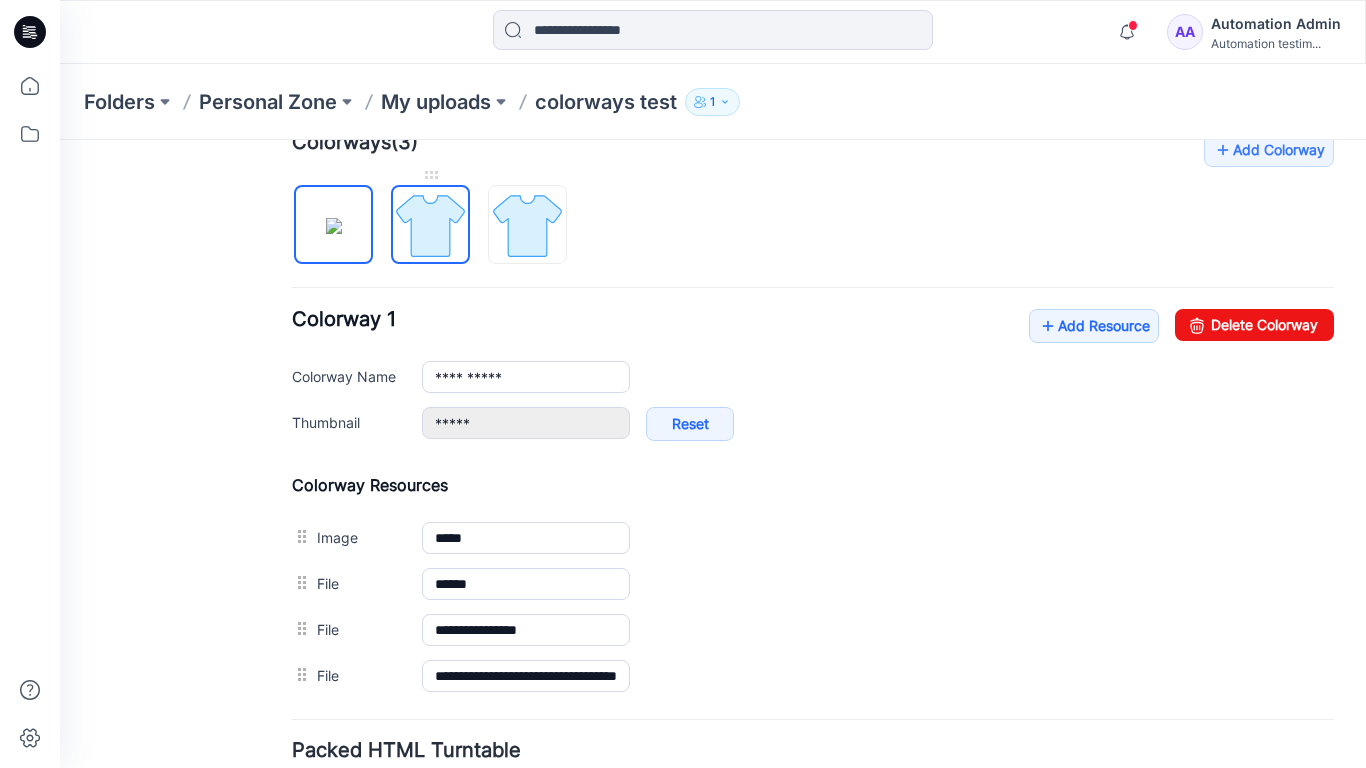 click at bounding box center (430, 225) 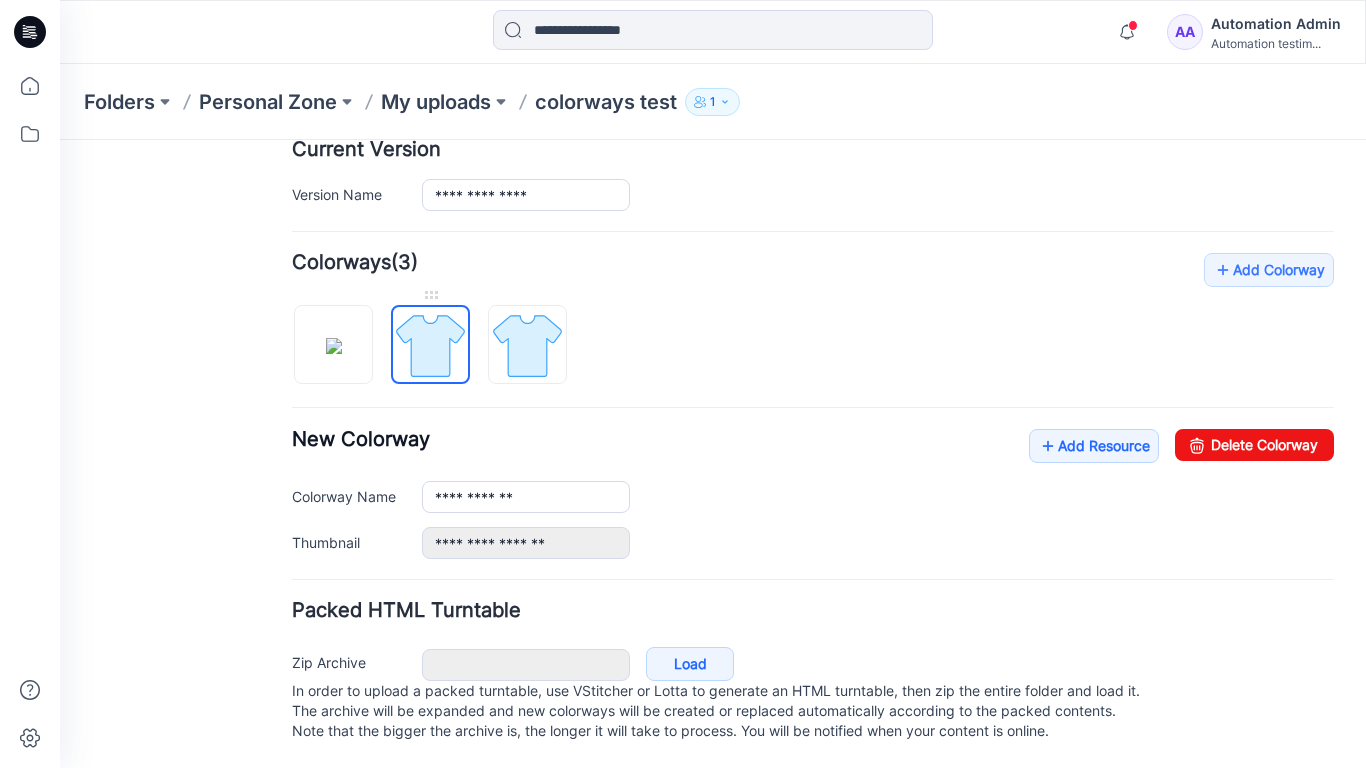 scroll, scrollTop: 532, scrollLeft: 0, axis: vertical 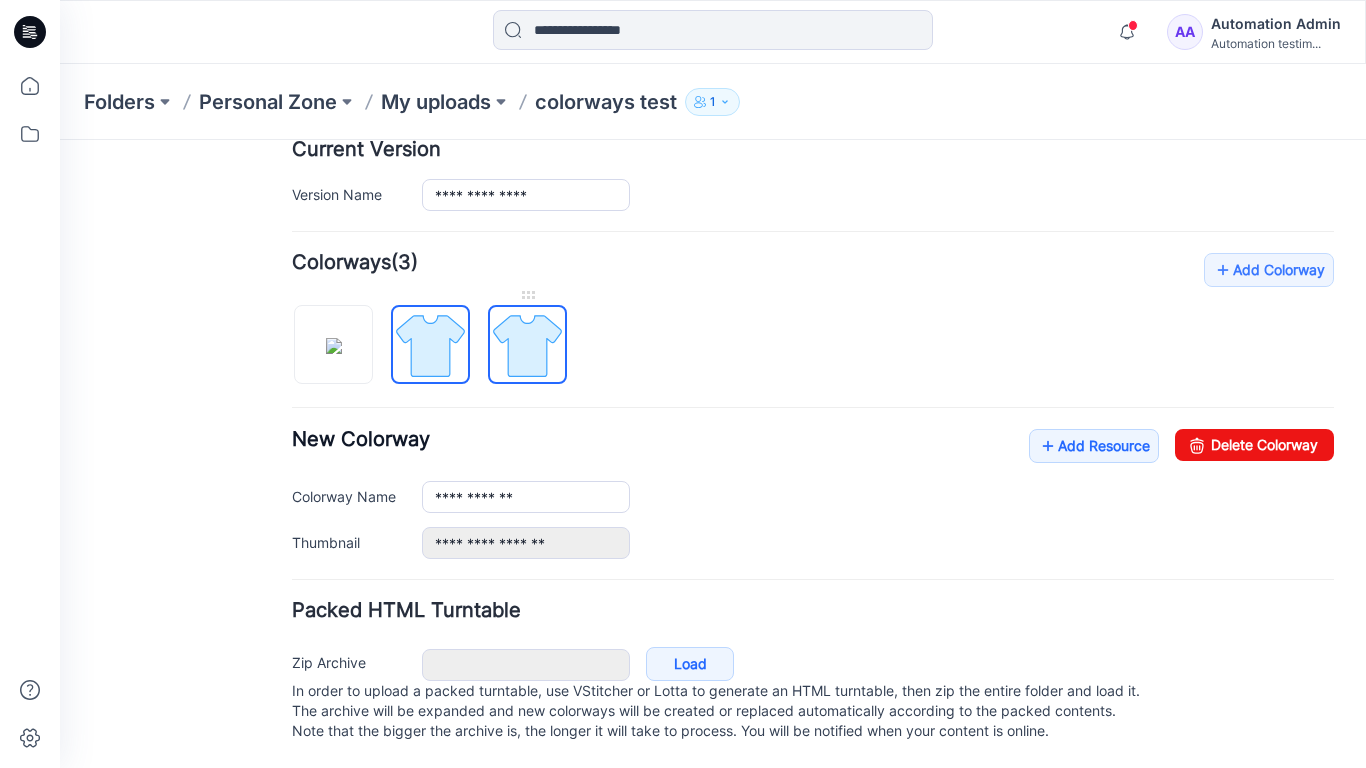 click at bounding box center (527, 345) 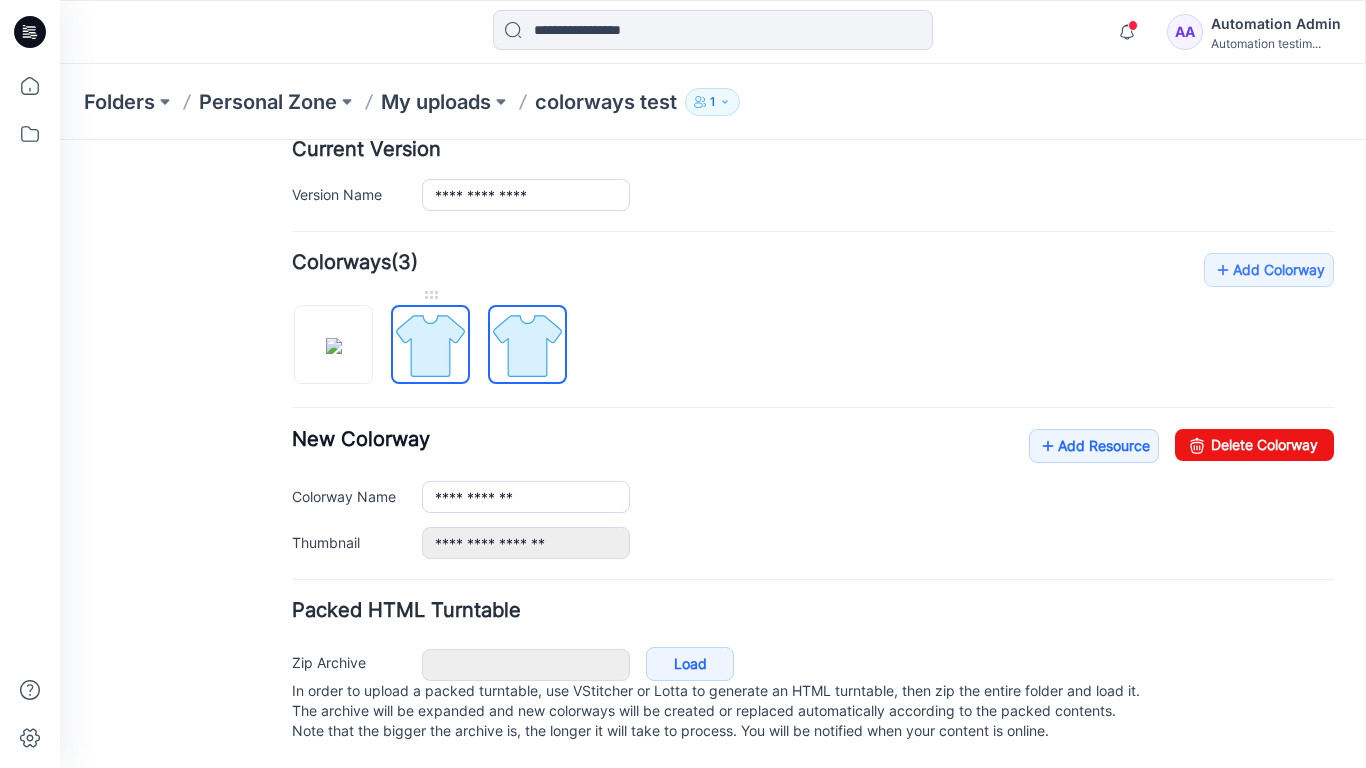 click at bounding box center [430, 345] 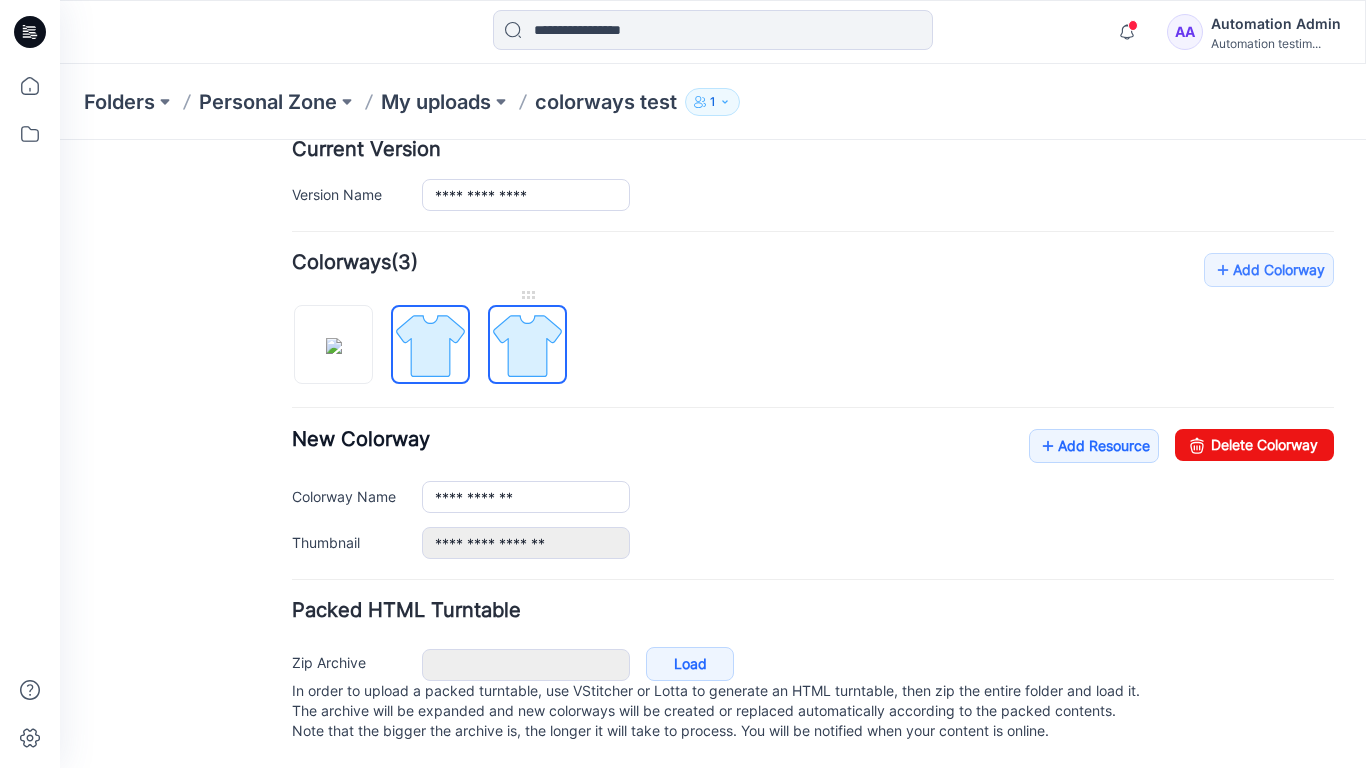 click at bounding box center [527, 345] 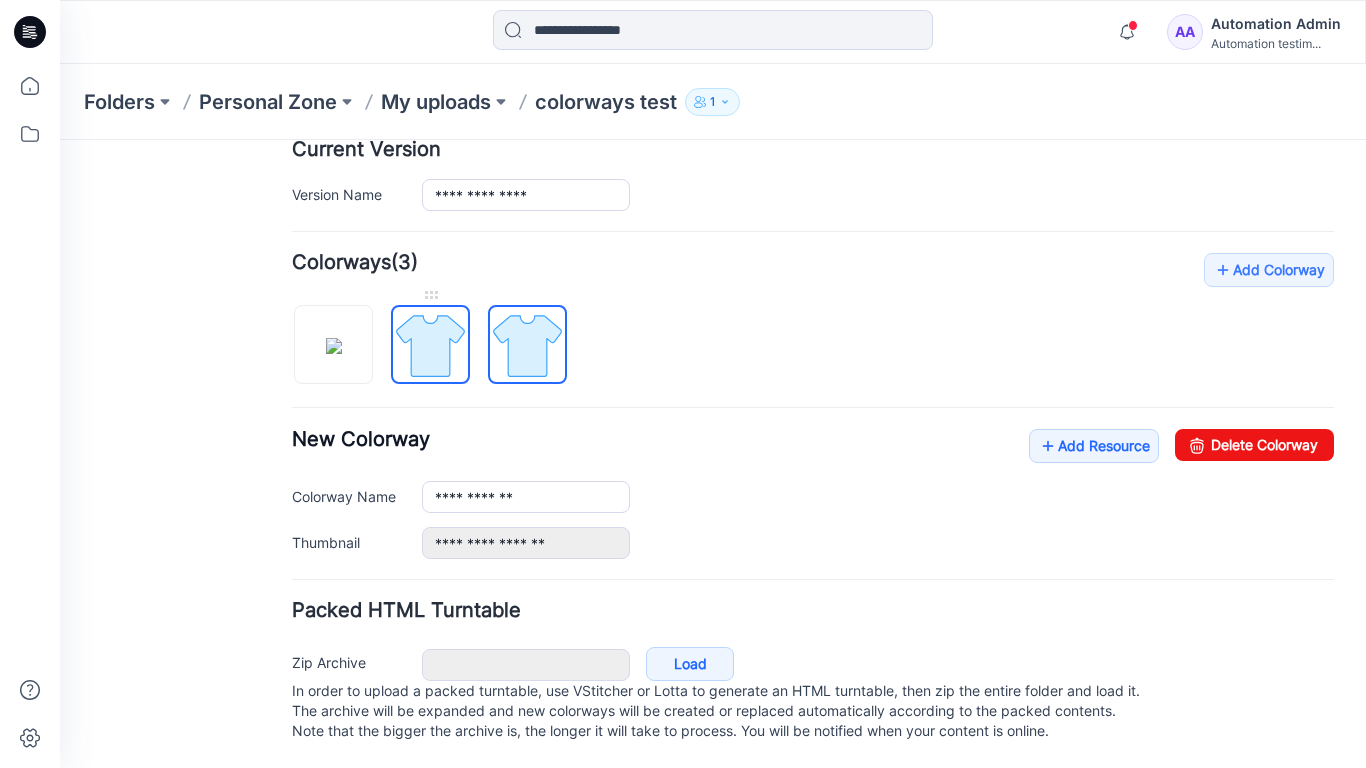 click at bounding box center (430, 345) 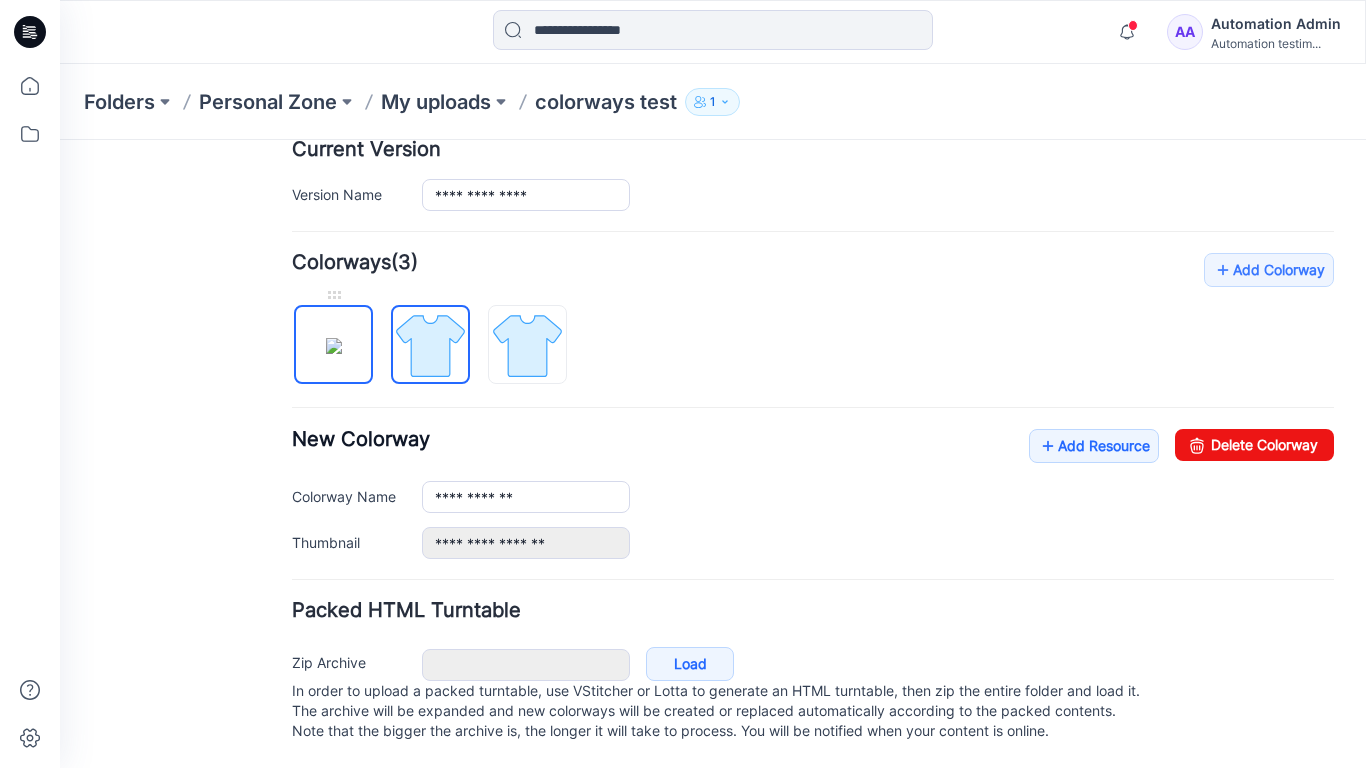 click at bounding box center (334, 346) 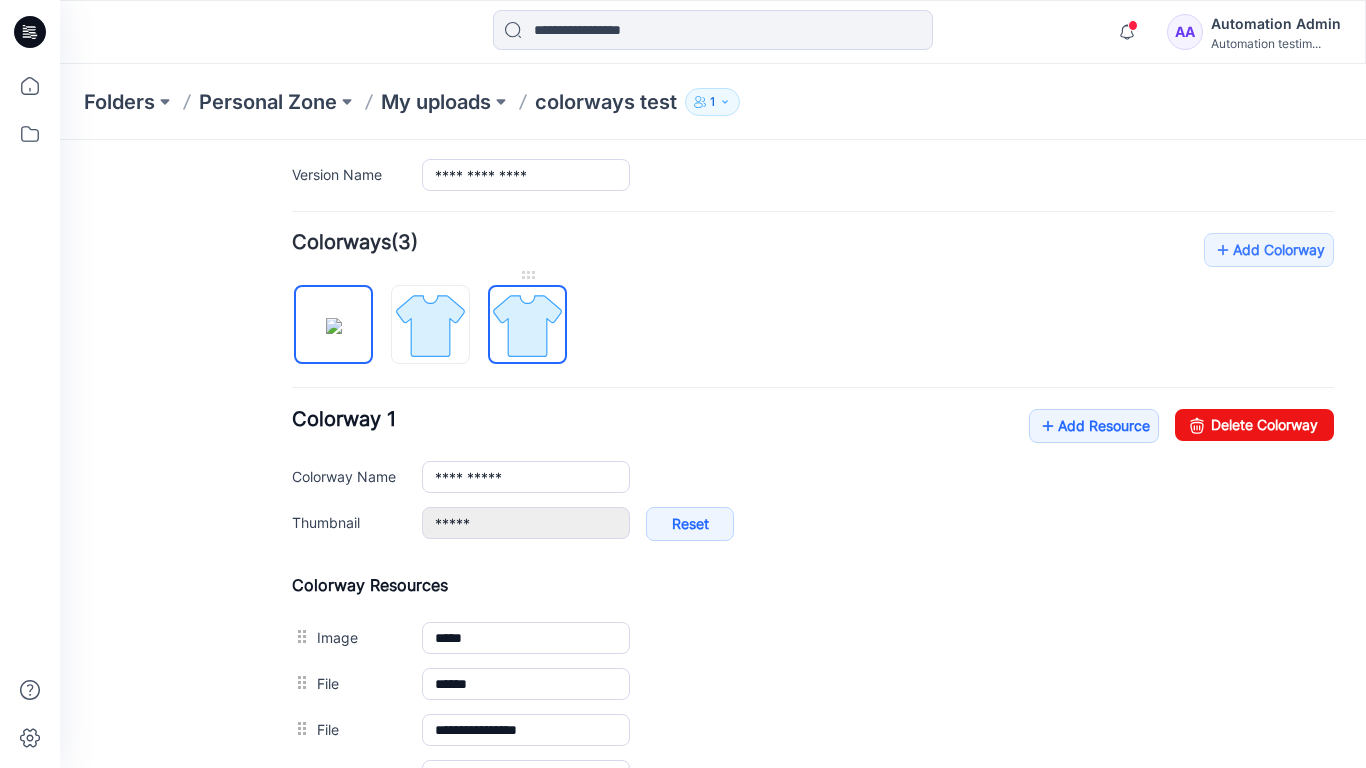 click at bounding box center (527, 325) 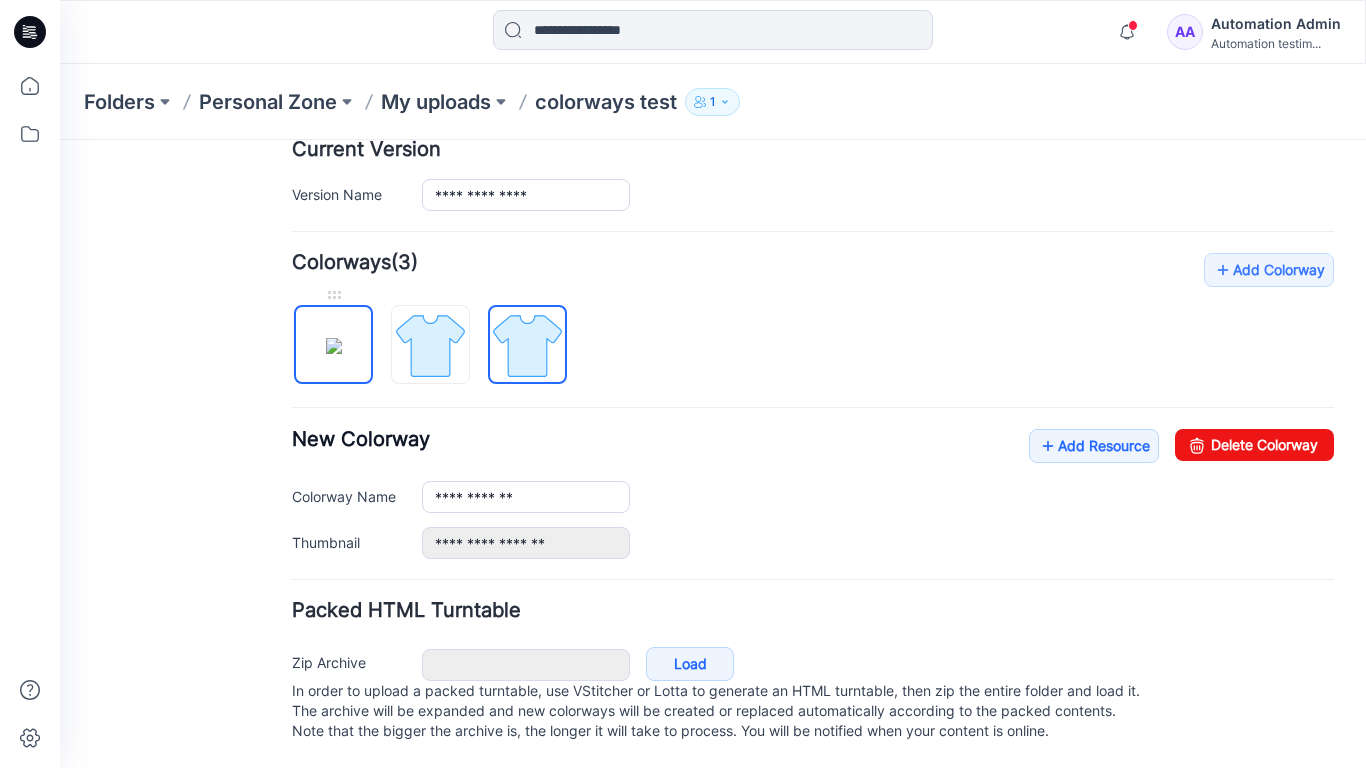 click at bounding box center [334, 346] 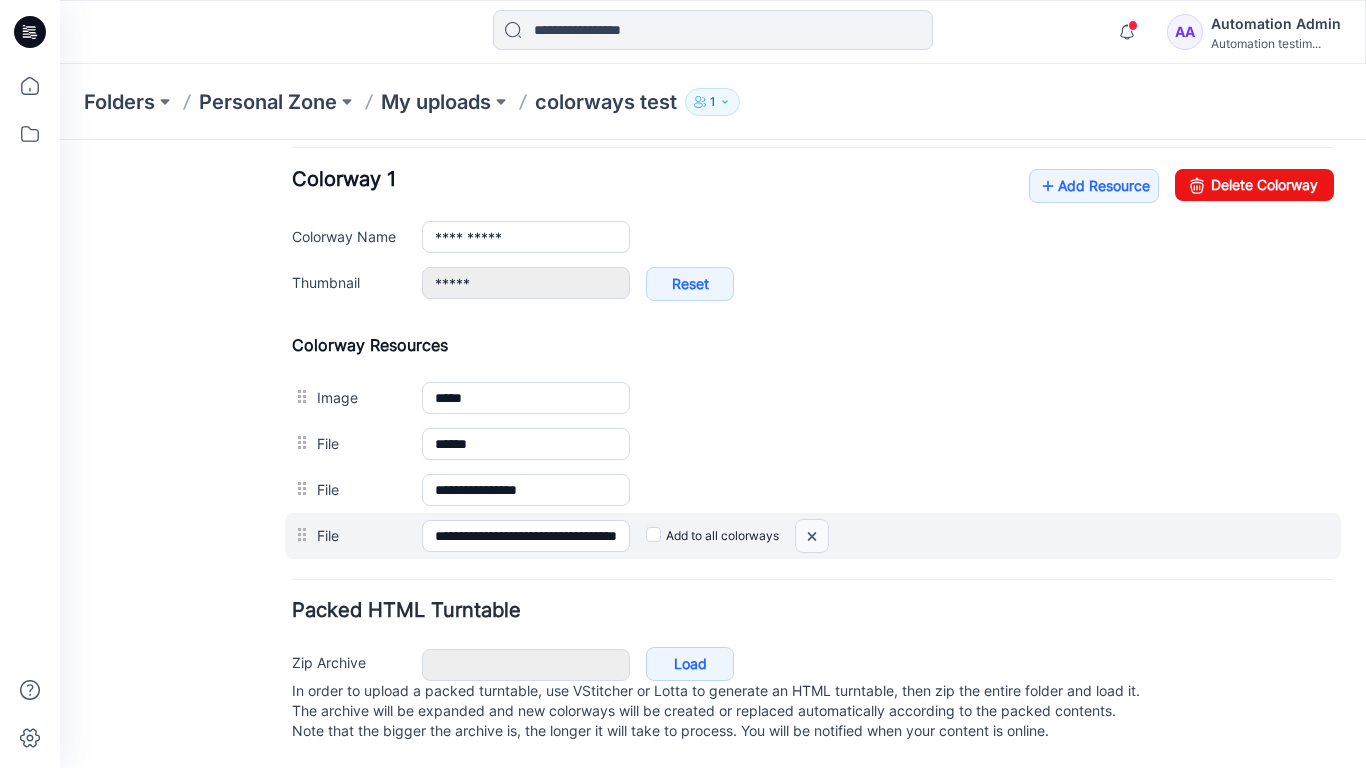 click at bounding box center (60, 140) 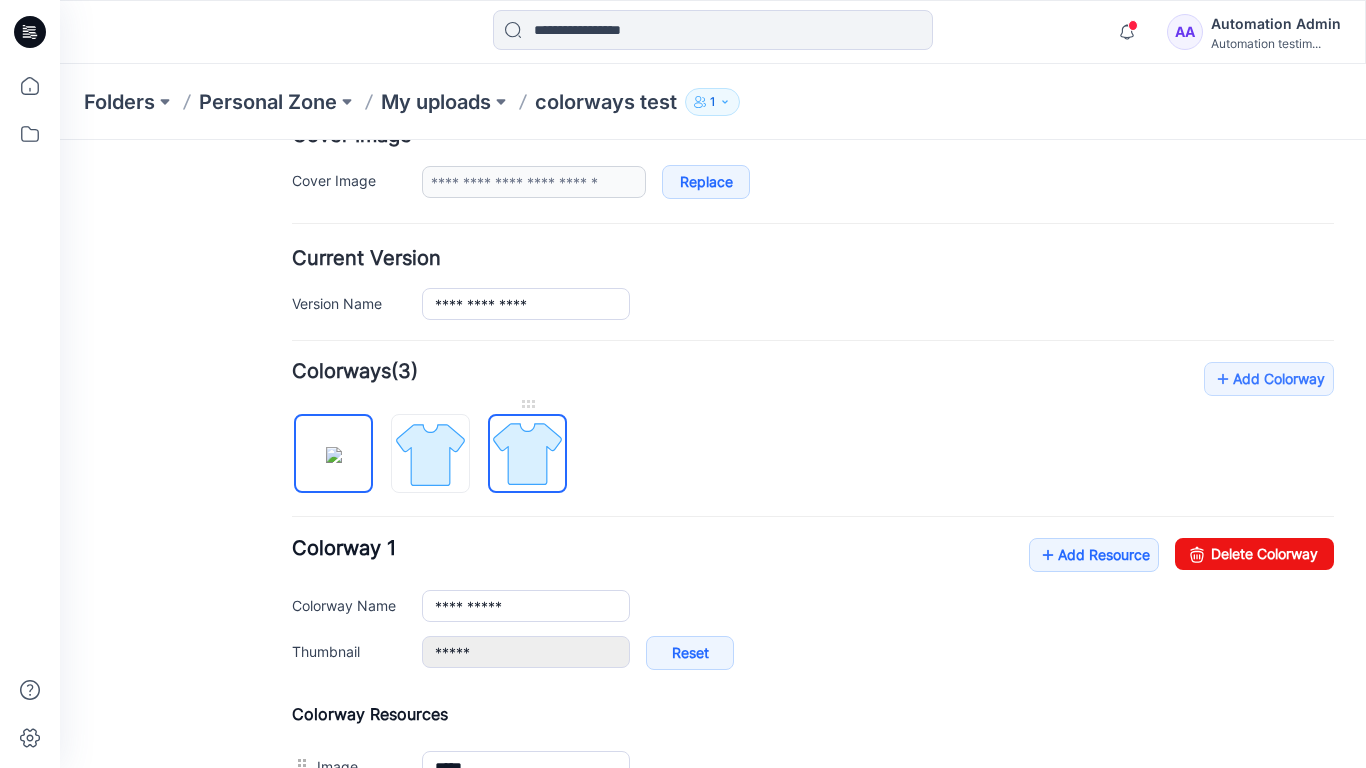 click at bounding box center (527, 453) 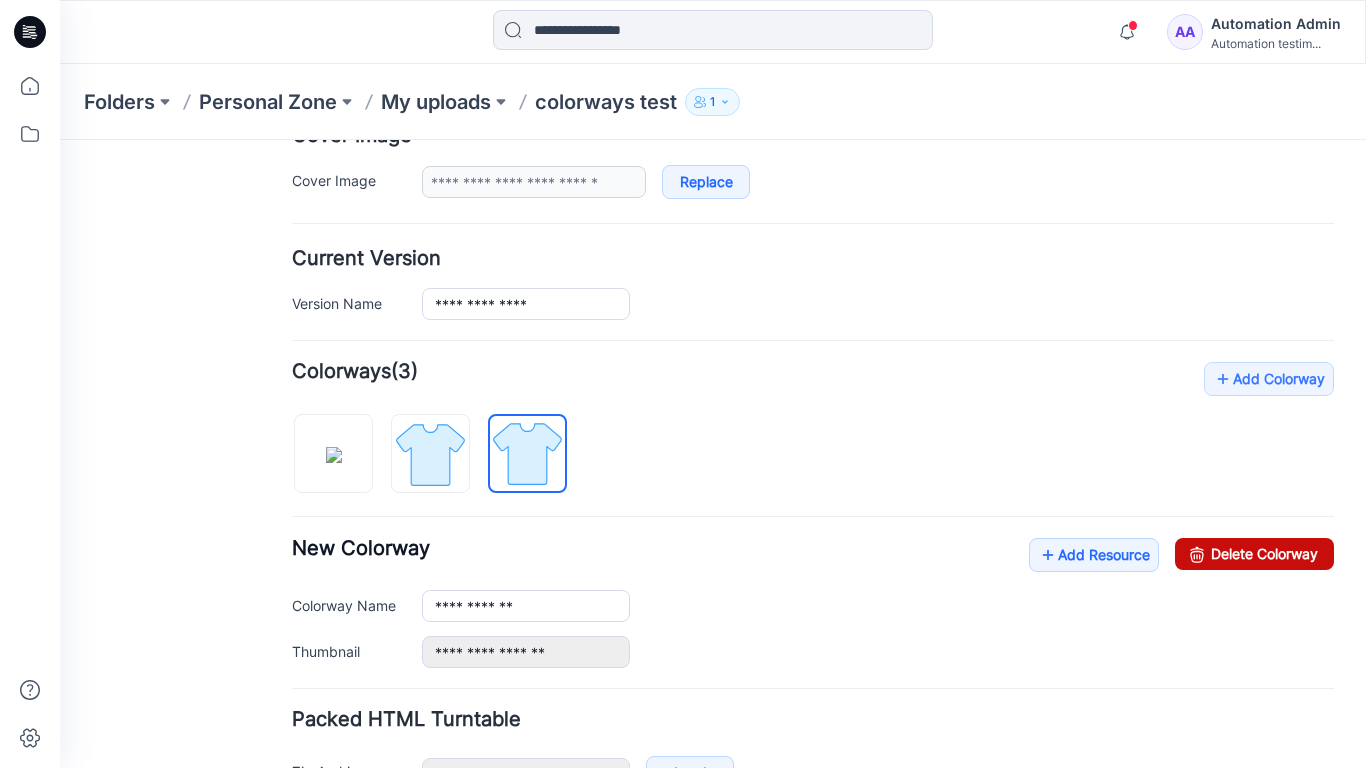 click on "Delete Colorway" at bounding box center [1254, 554] 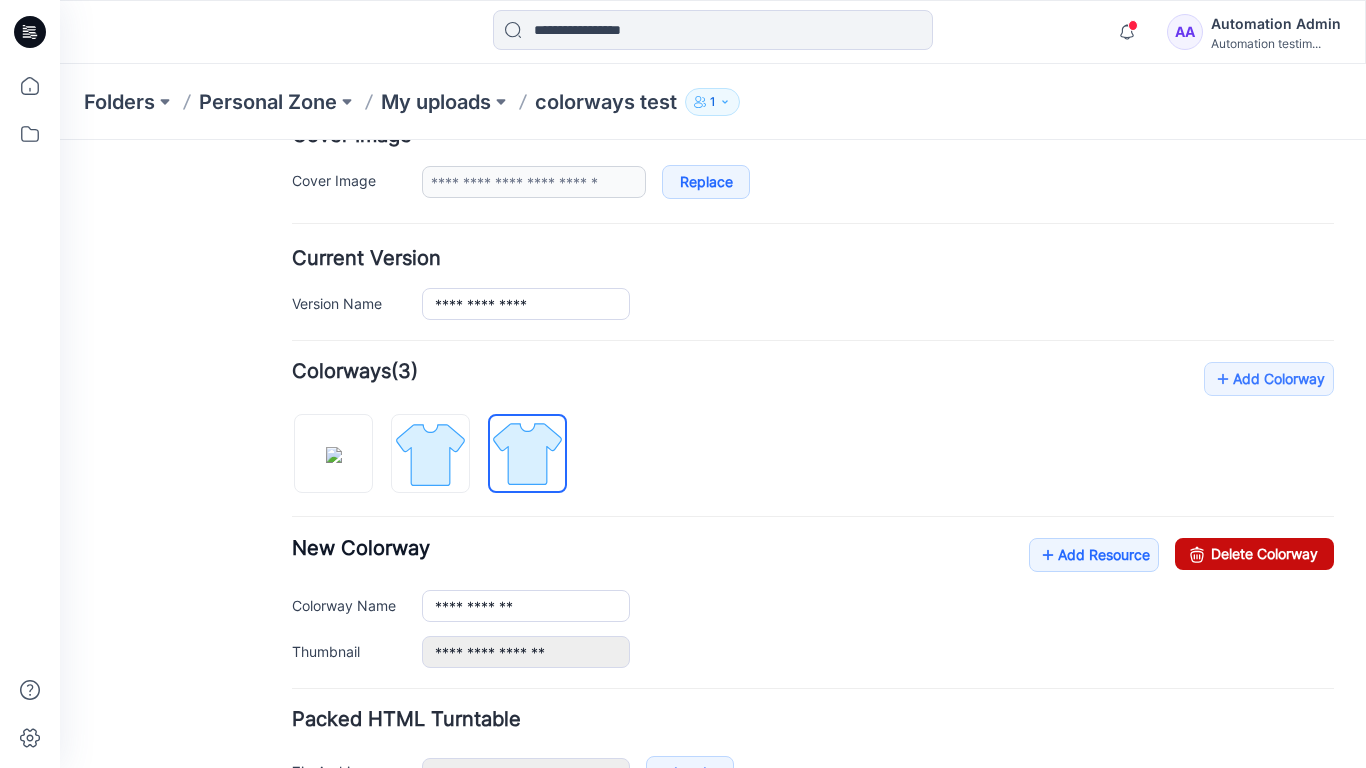 type on "**********" 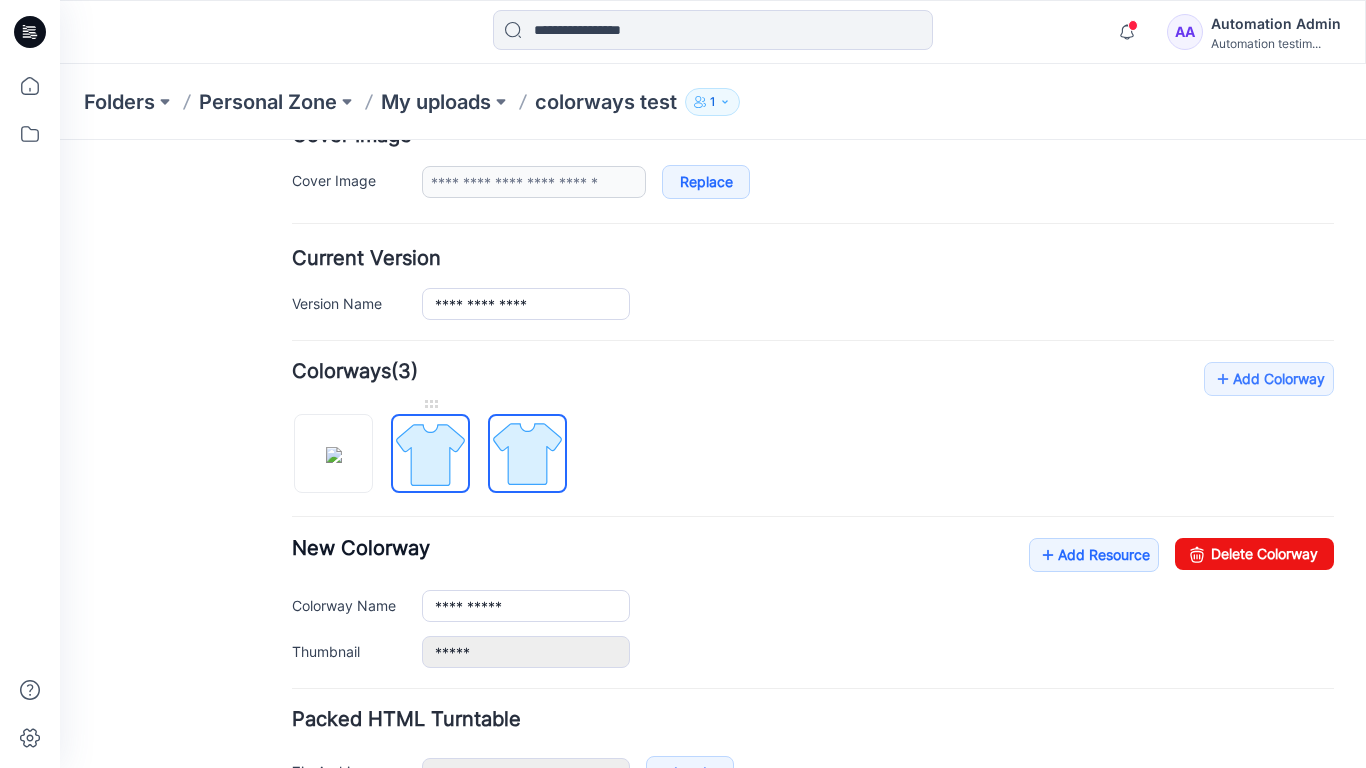 click at bounding box center [430, 454] 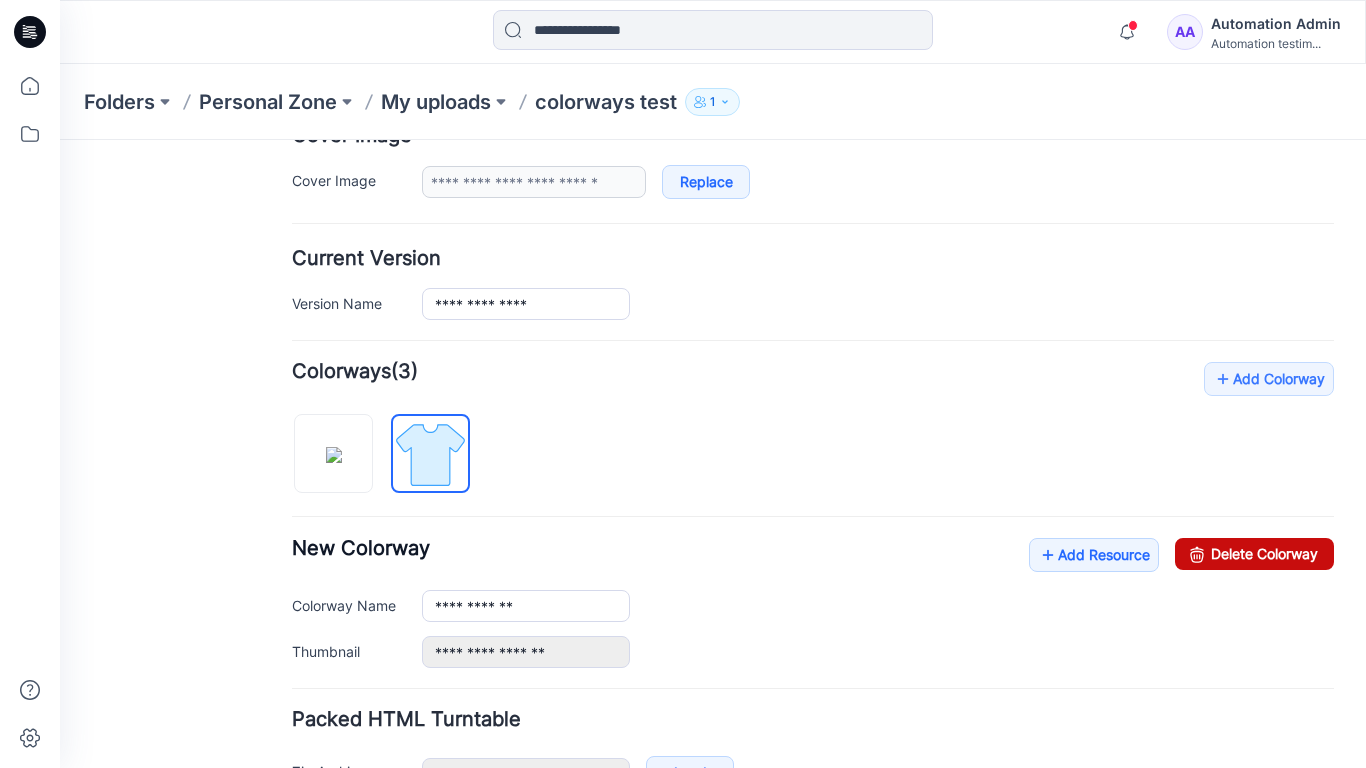 click on "Delete Colorway" at bounding box center [1254, 554] 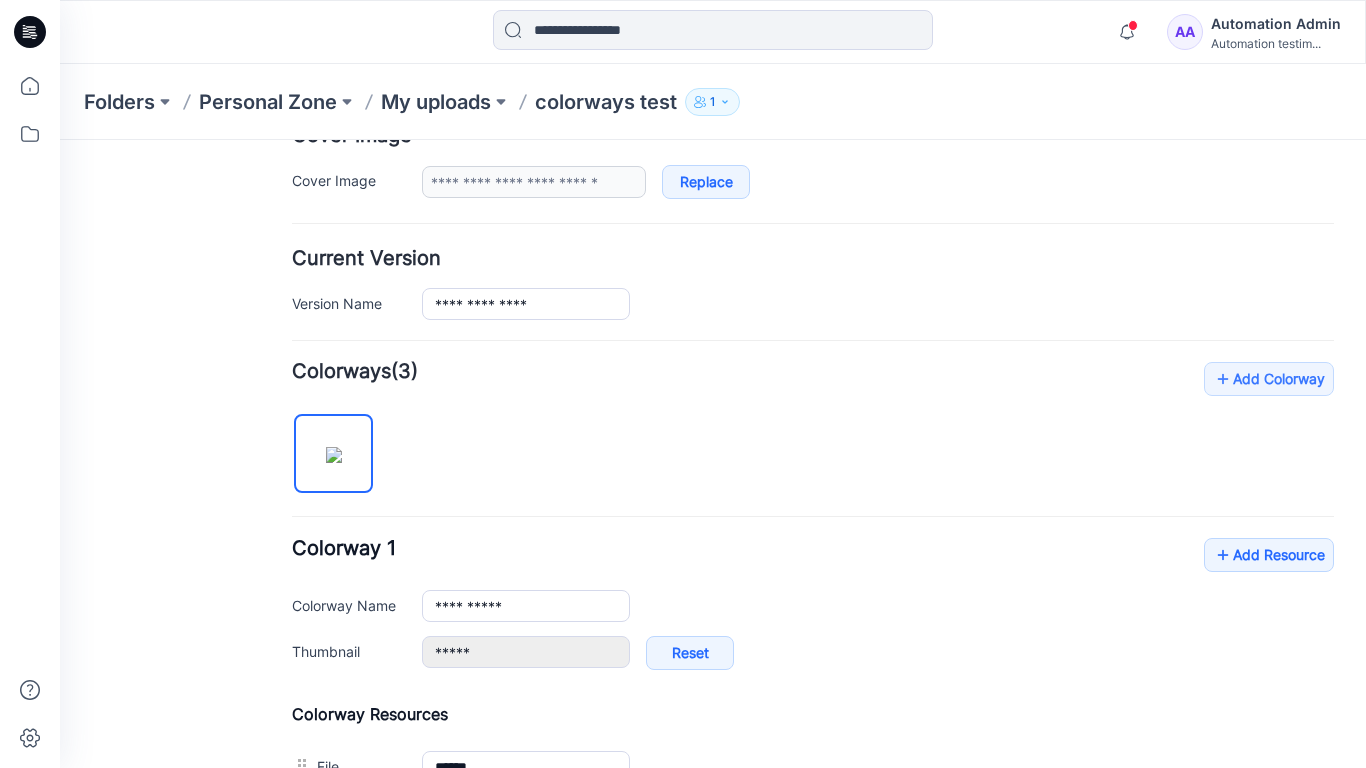 scroll, scrollTop: 0, scrollLeft: 0, axis: both 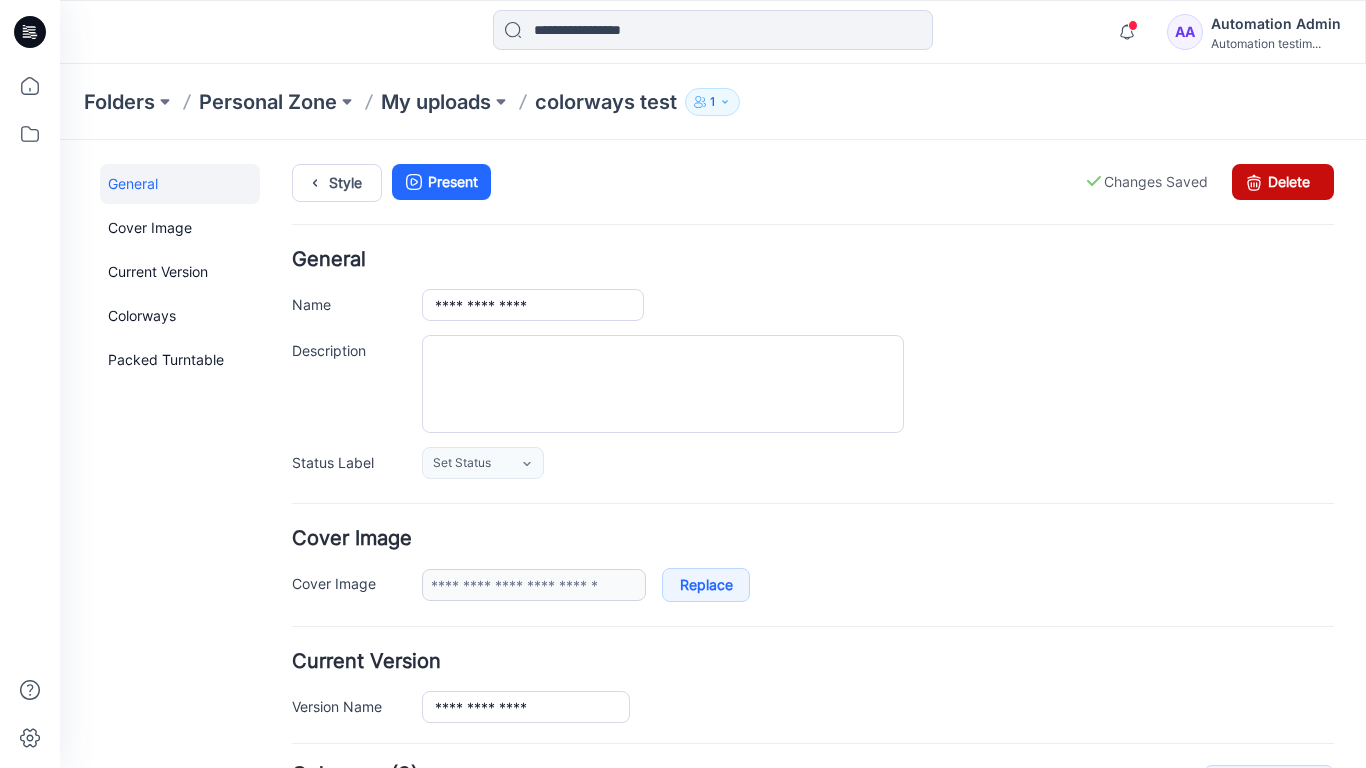 click on "Delete" at bounding box center (1283, 182) 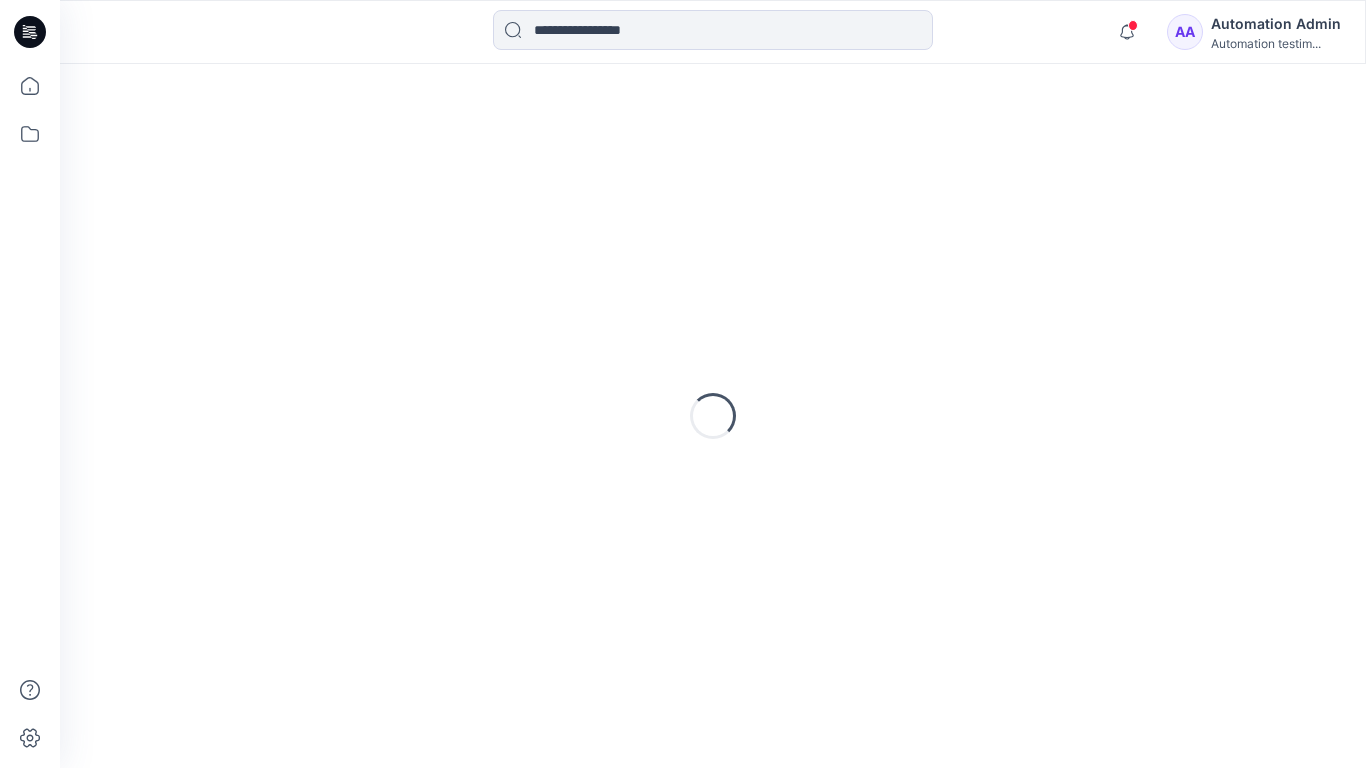 scroll, scrollTop: 0, scrollLeft: 0, axis: both 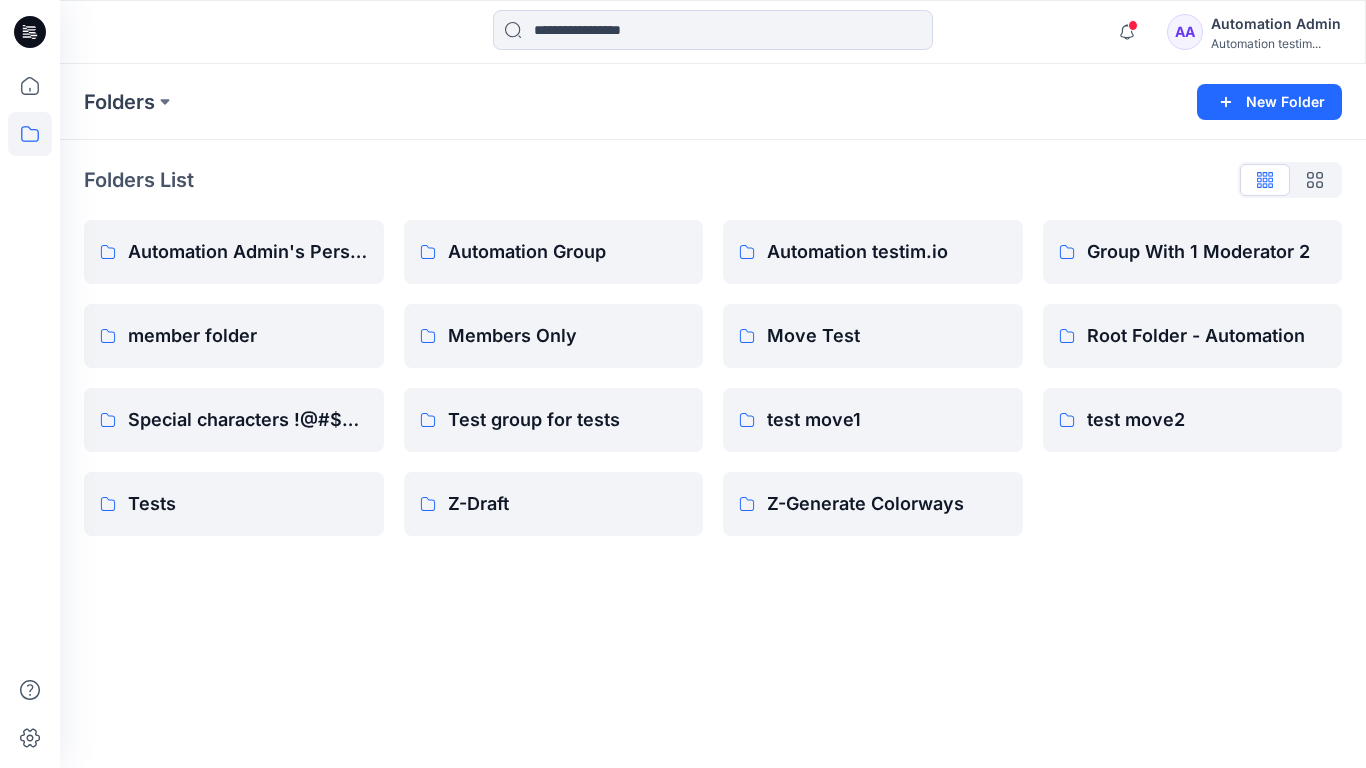 click on "Automation Admin" at bounding box center [1276, 24] 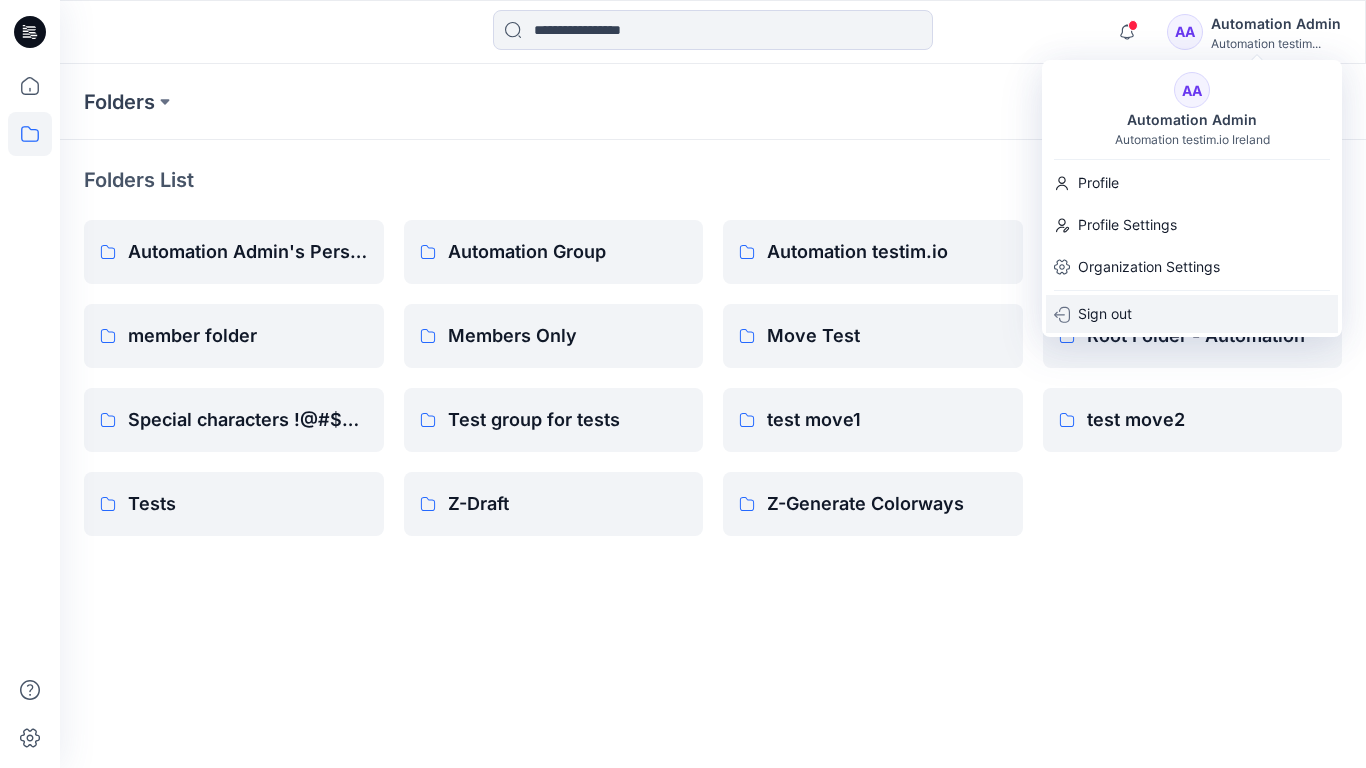 click on "Sign out" at bounding box center (1105, 314) 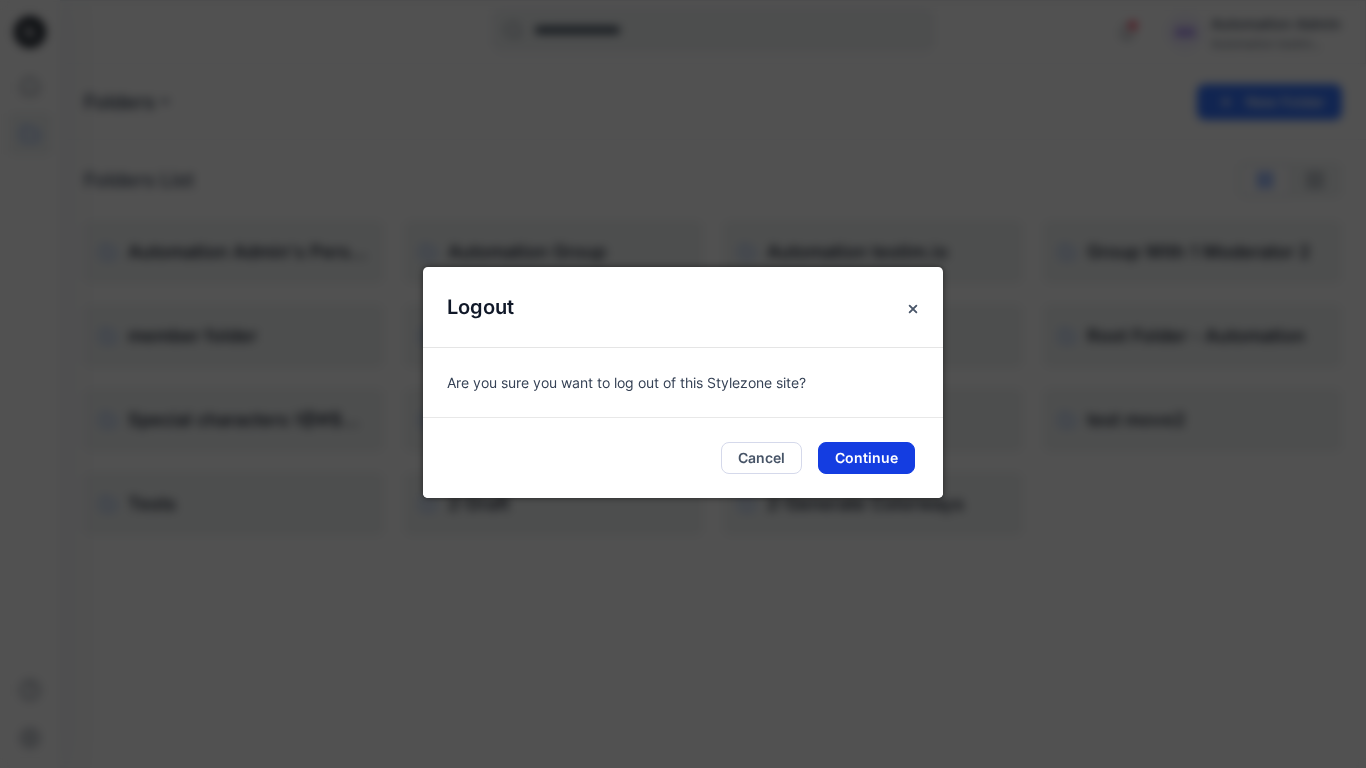 click on "Continue" at bounding box center [866, 458] 